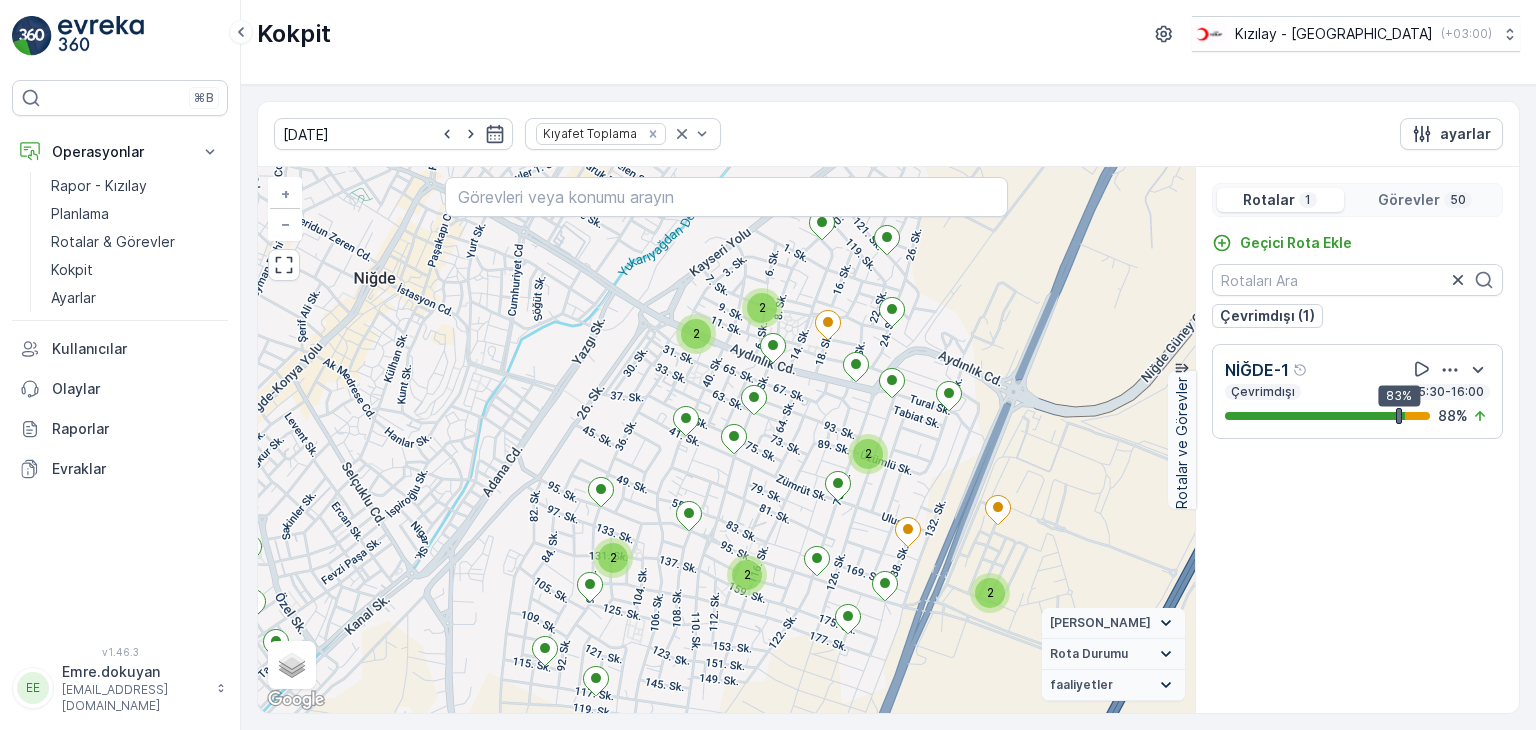 scroll, scrollTop: 0, scrollLeft: 0, axis: both 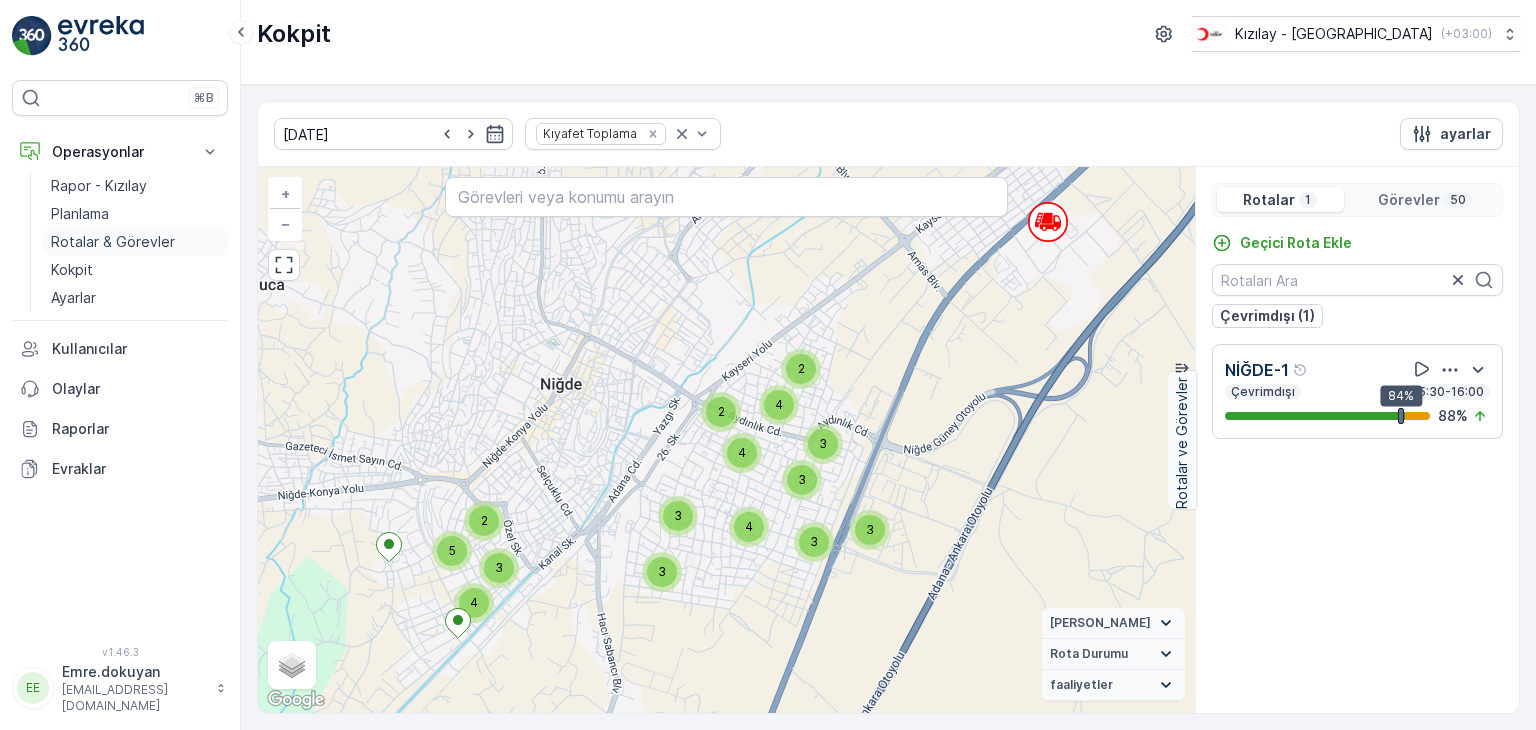 click on "Rotalar & Görevler" at bounding box center [113, 242] 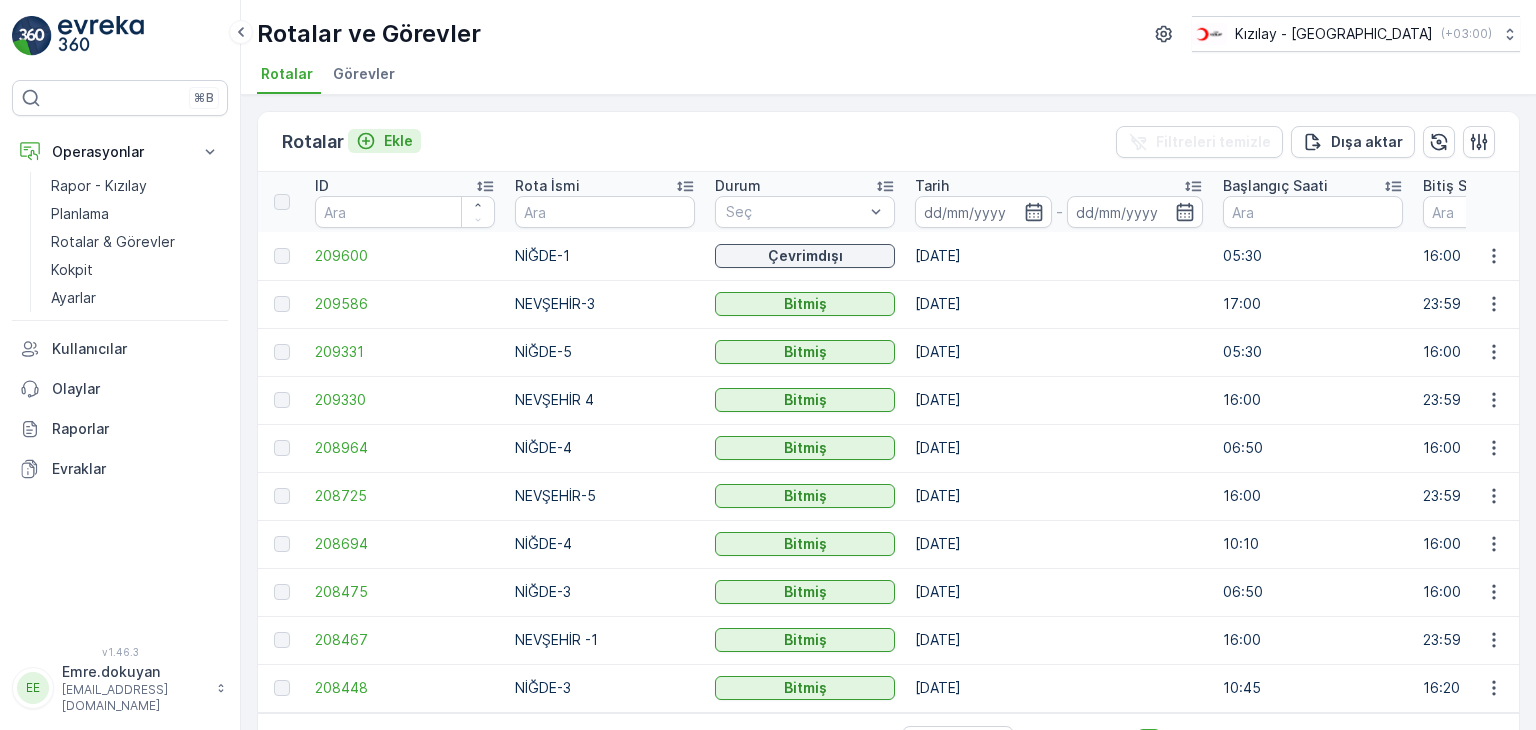 click on "Ekle" at bounding box center [398, 141] 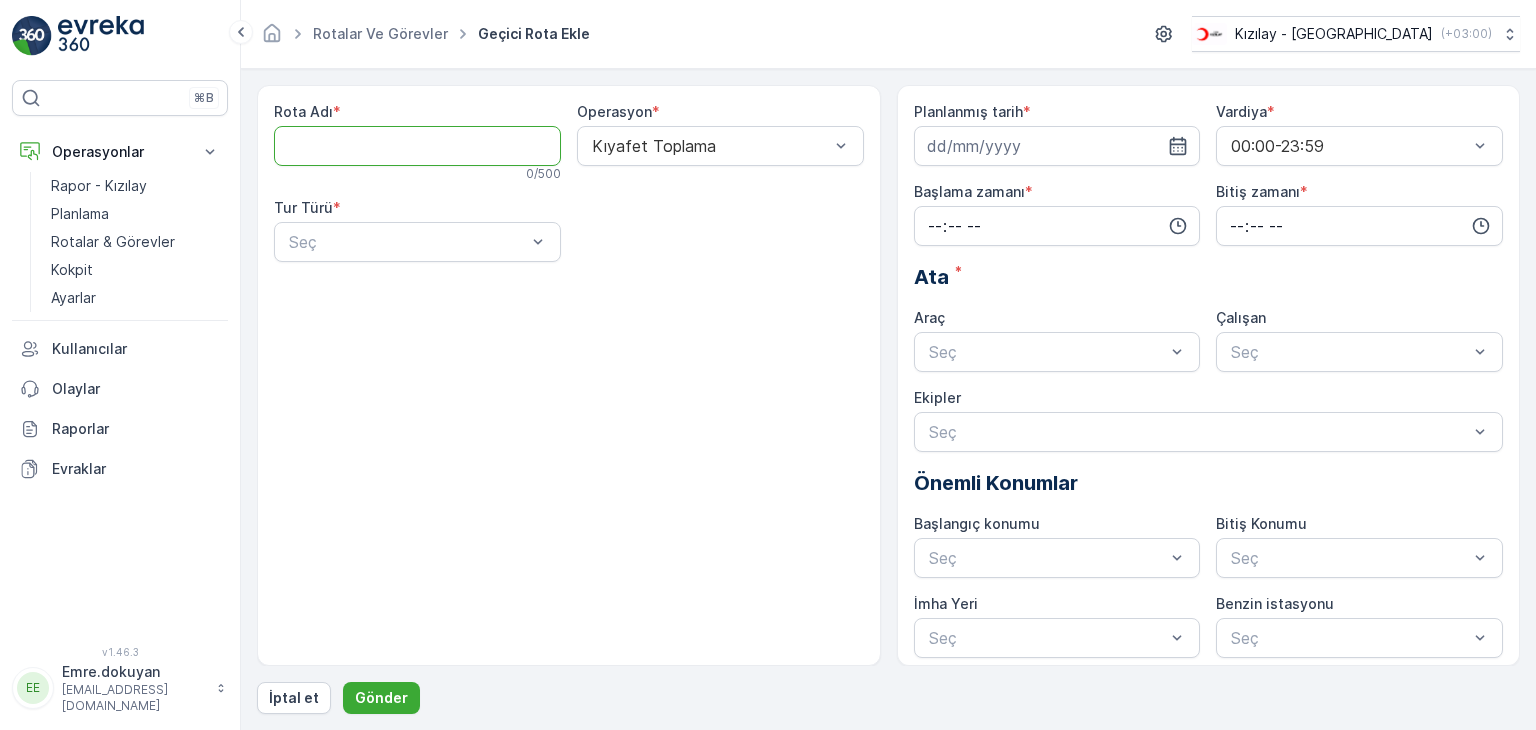 click on "Rota Adı" at bounding box center (417, 146) 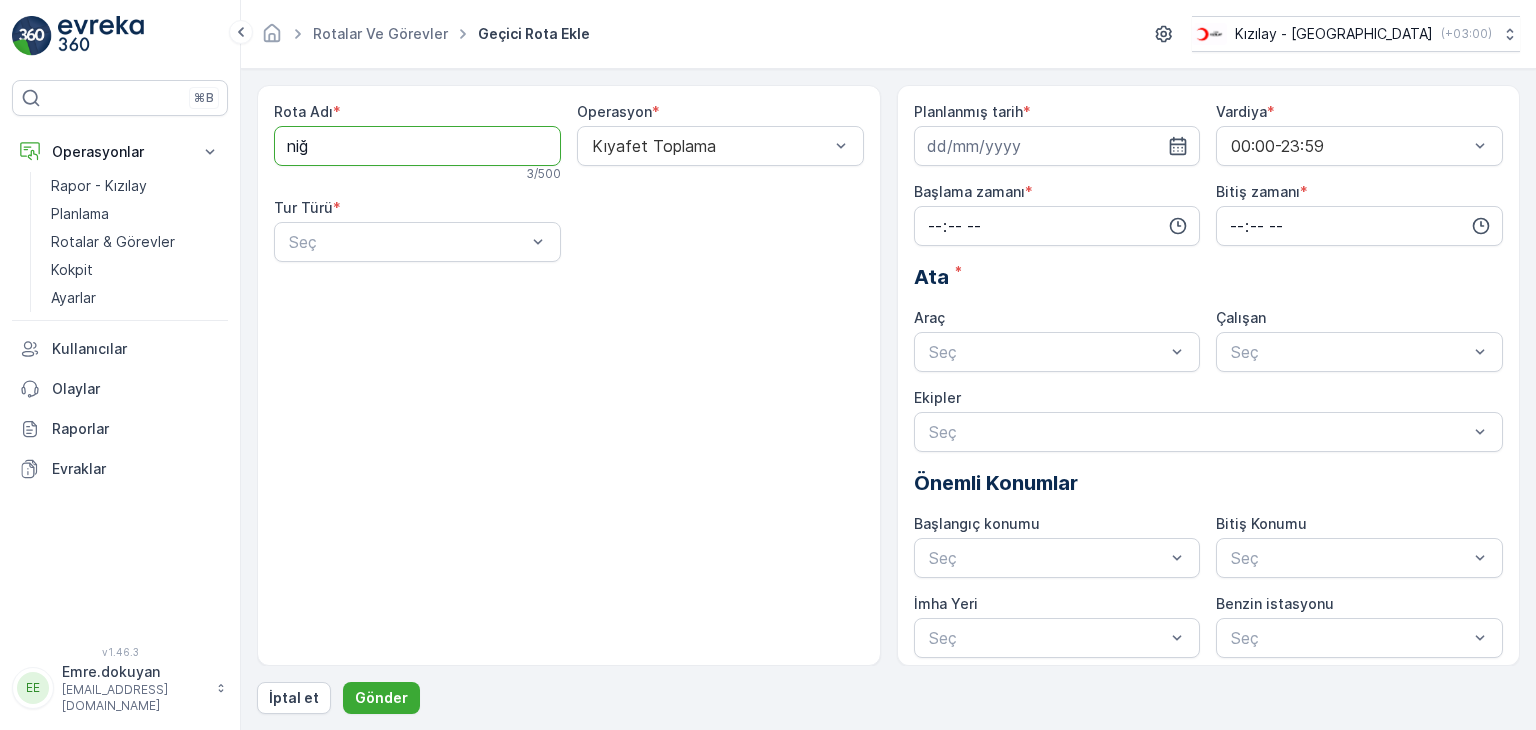 type on "NİĞDE-2" 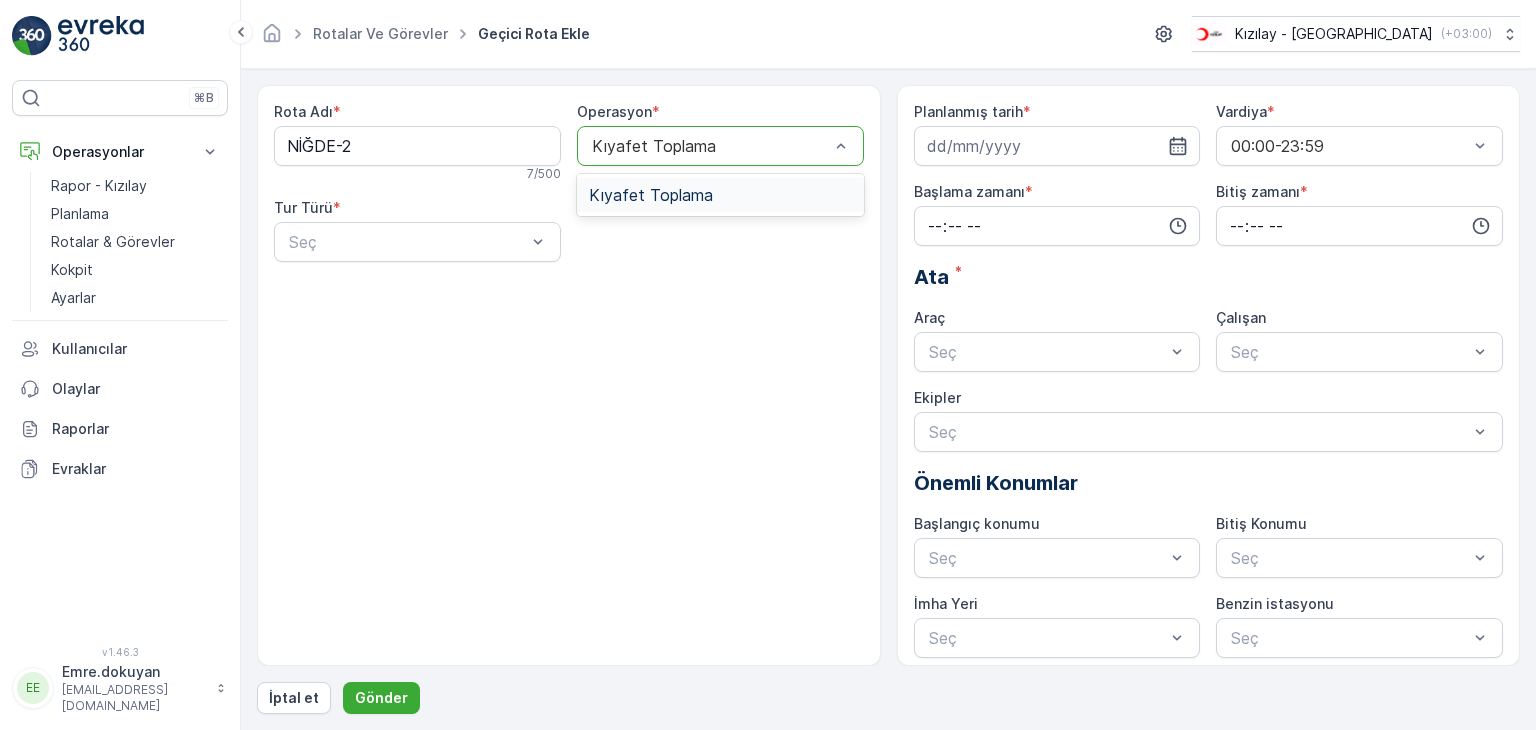 click at bounding box center (710, 146) 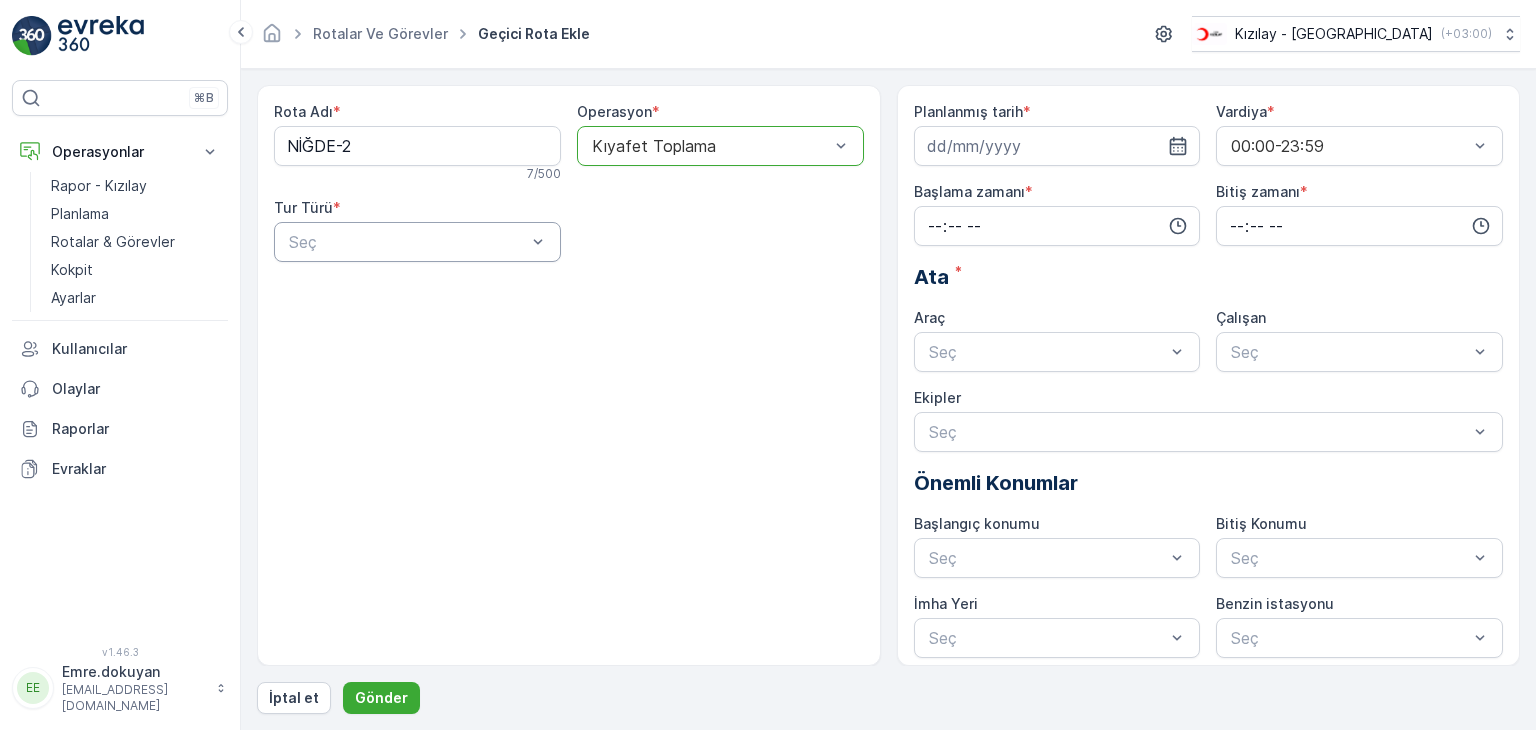 click at bounding box center [407, 242] 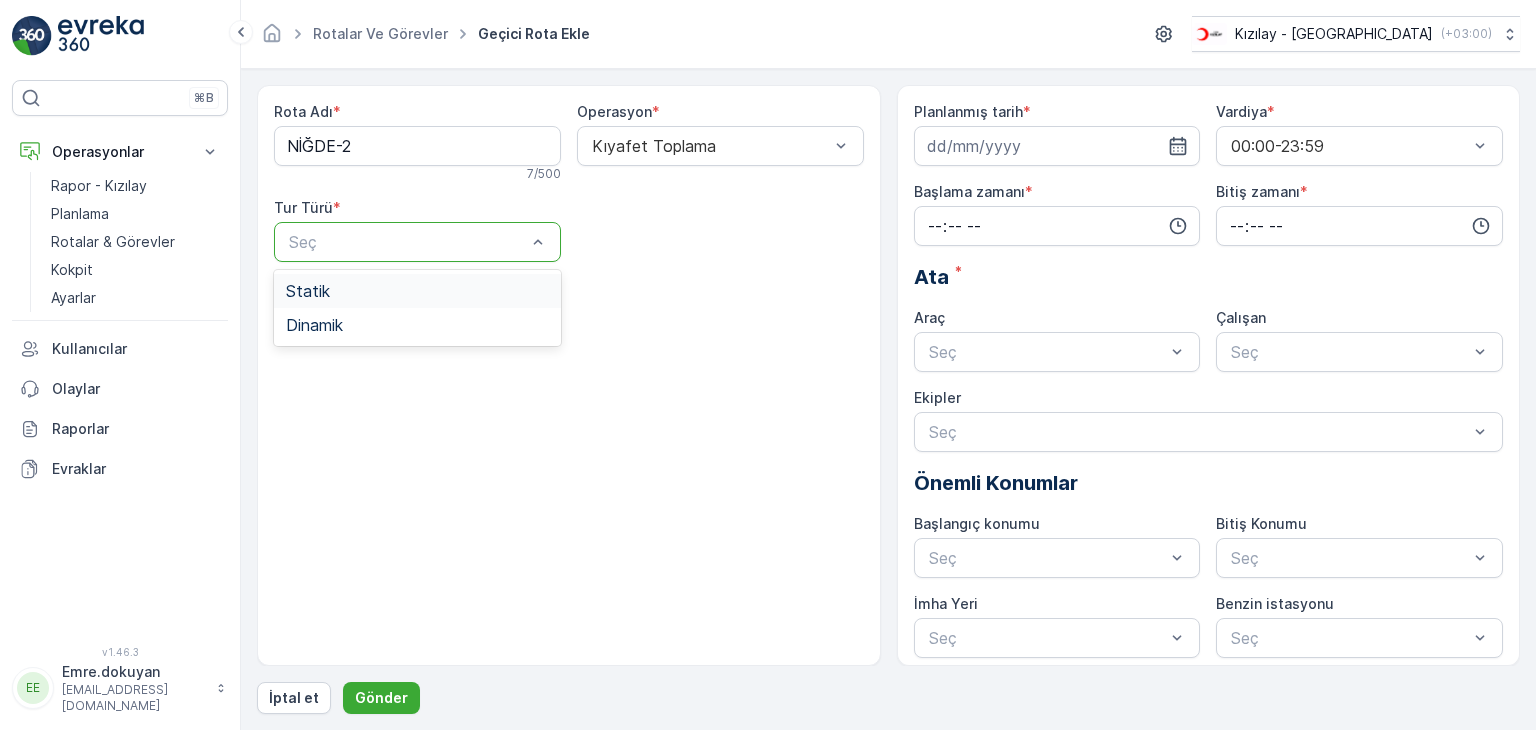click on "Statik" at bounding box center [417, 291] 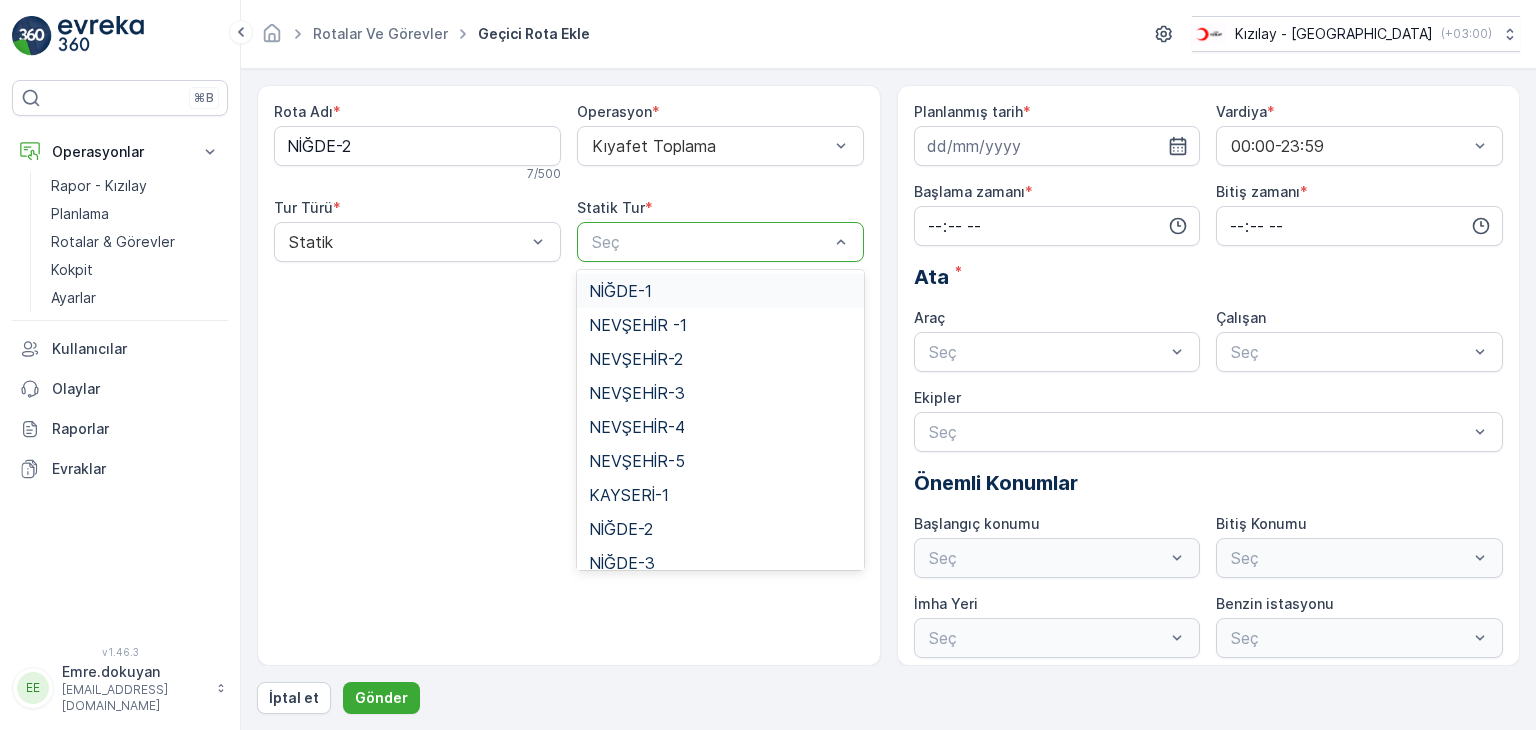 click at bounding box center [710, 242] 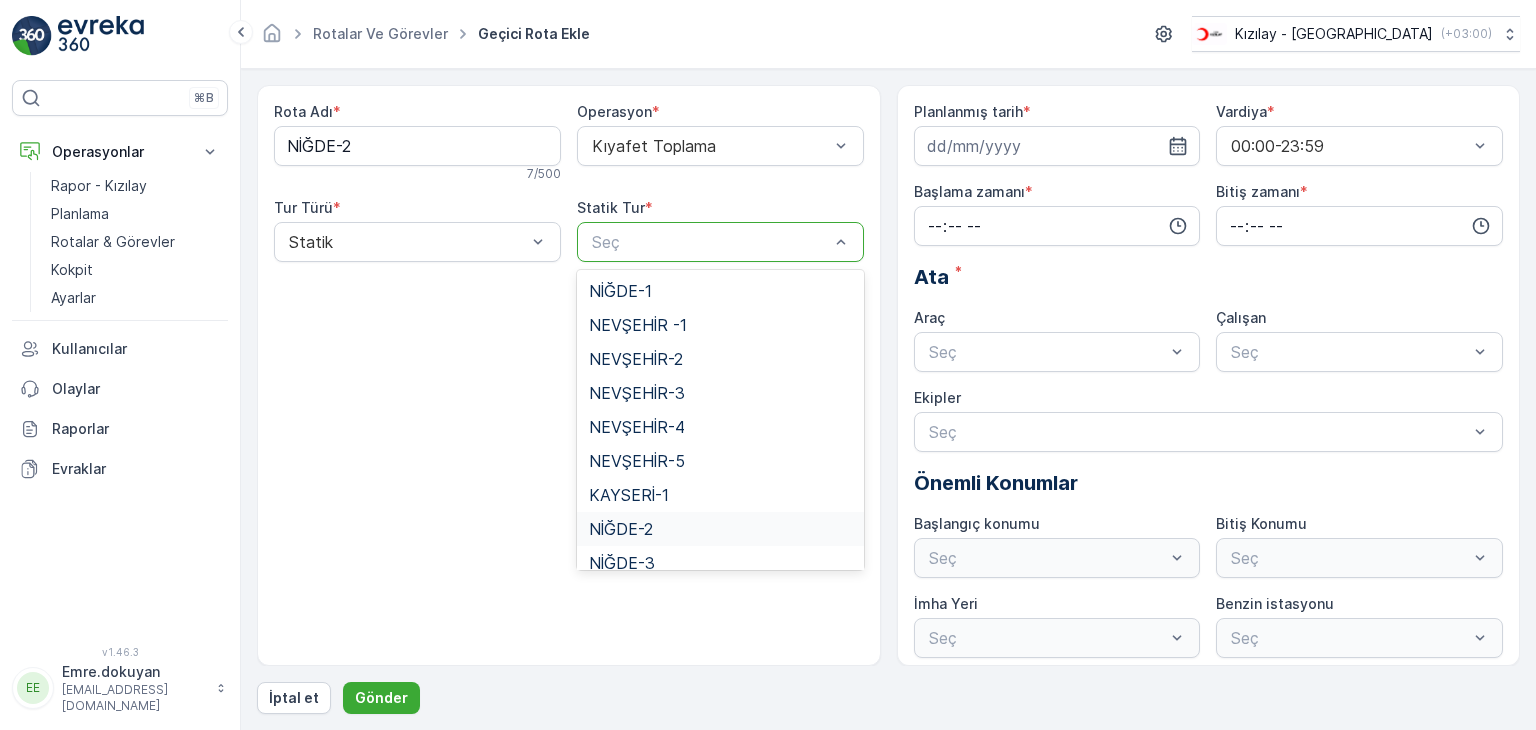 click on "NİĞDE-2" at bounding box center (621, 529) 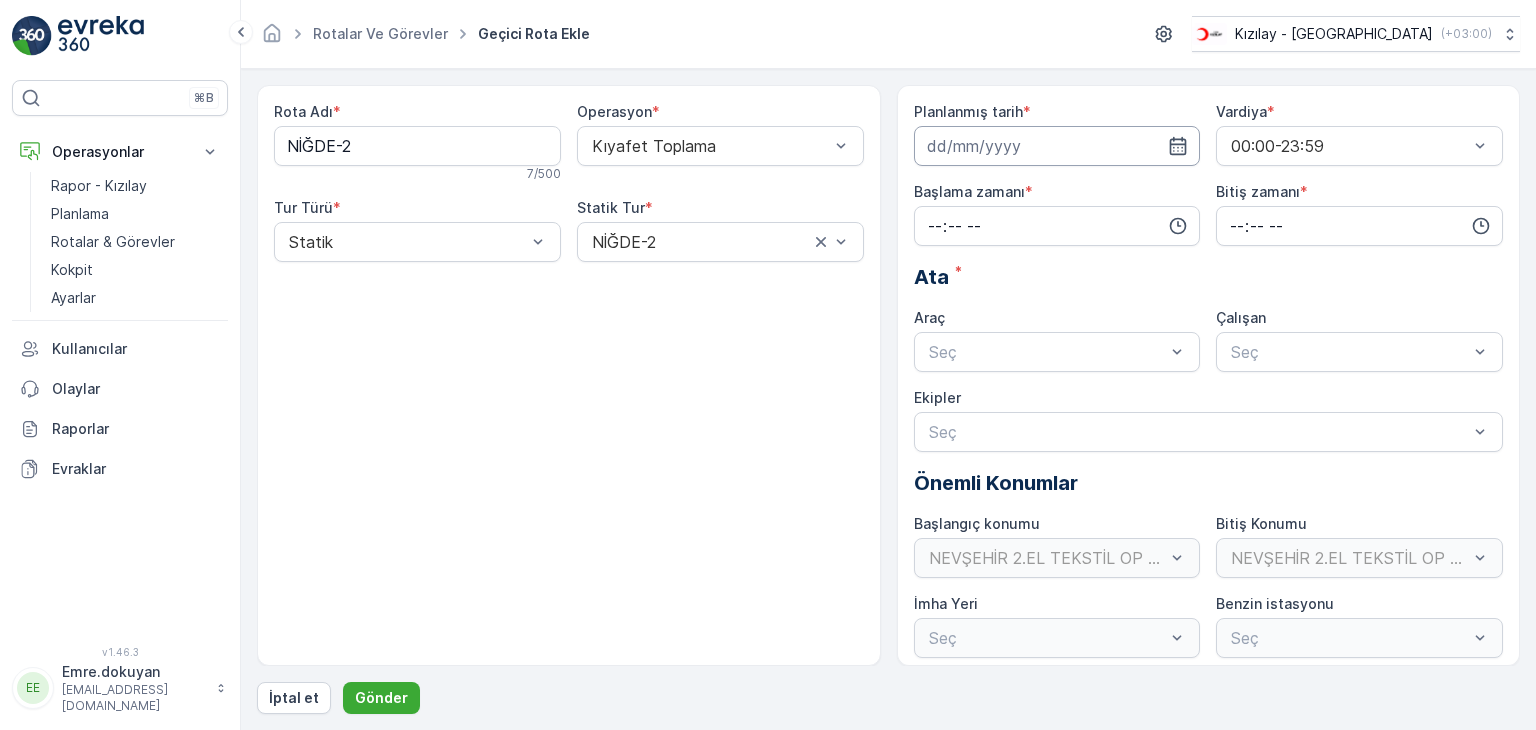 drag, startPoint x: 1186, startPoint y: 144, endPoint x: 1172, endPoint y: 157, distance: 19.104973 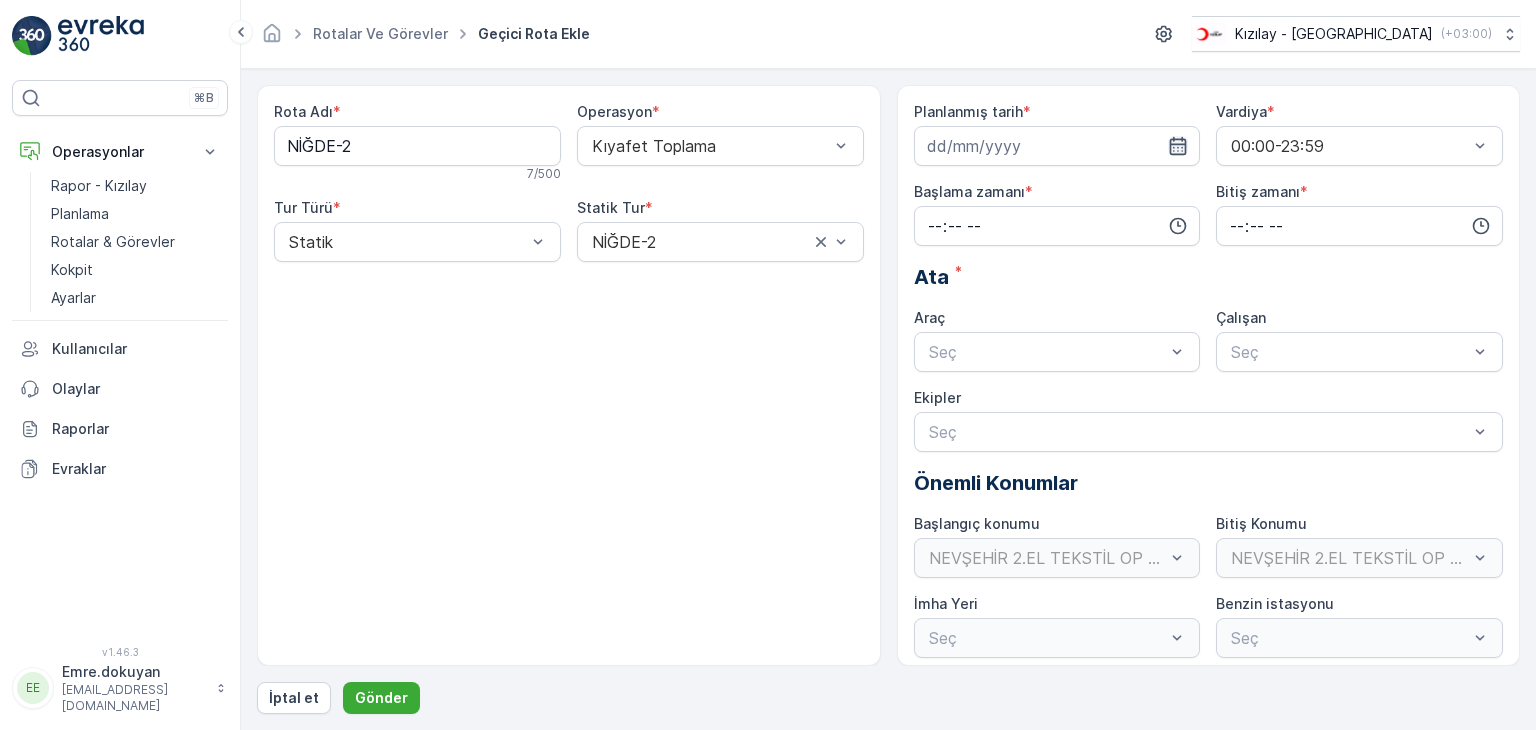 click 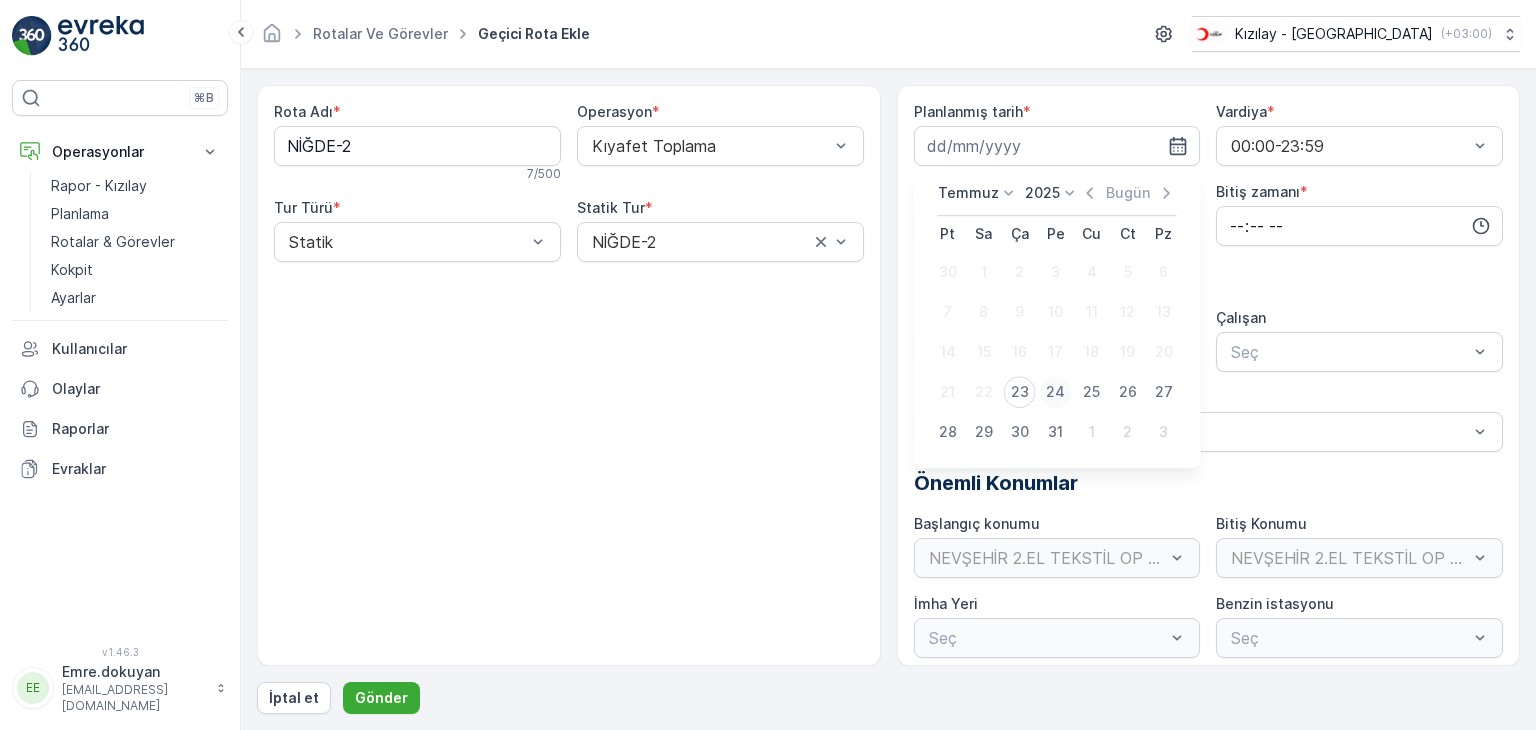 click on "24" at bounding box center (1056, 392) 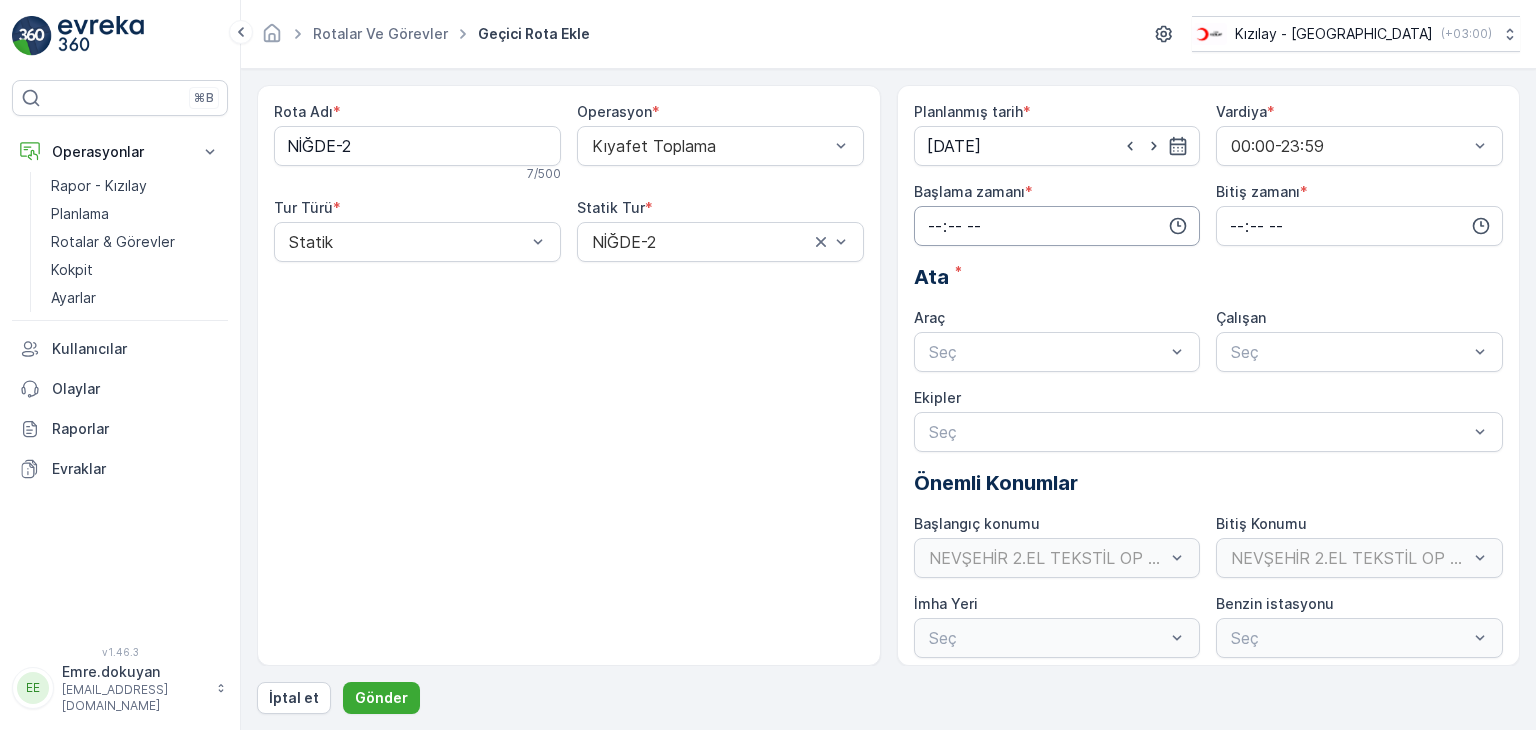 click at bounding box center [1057, 226] 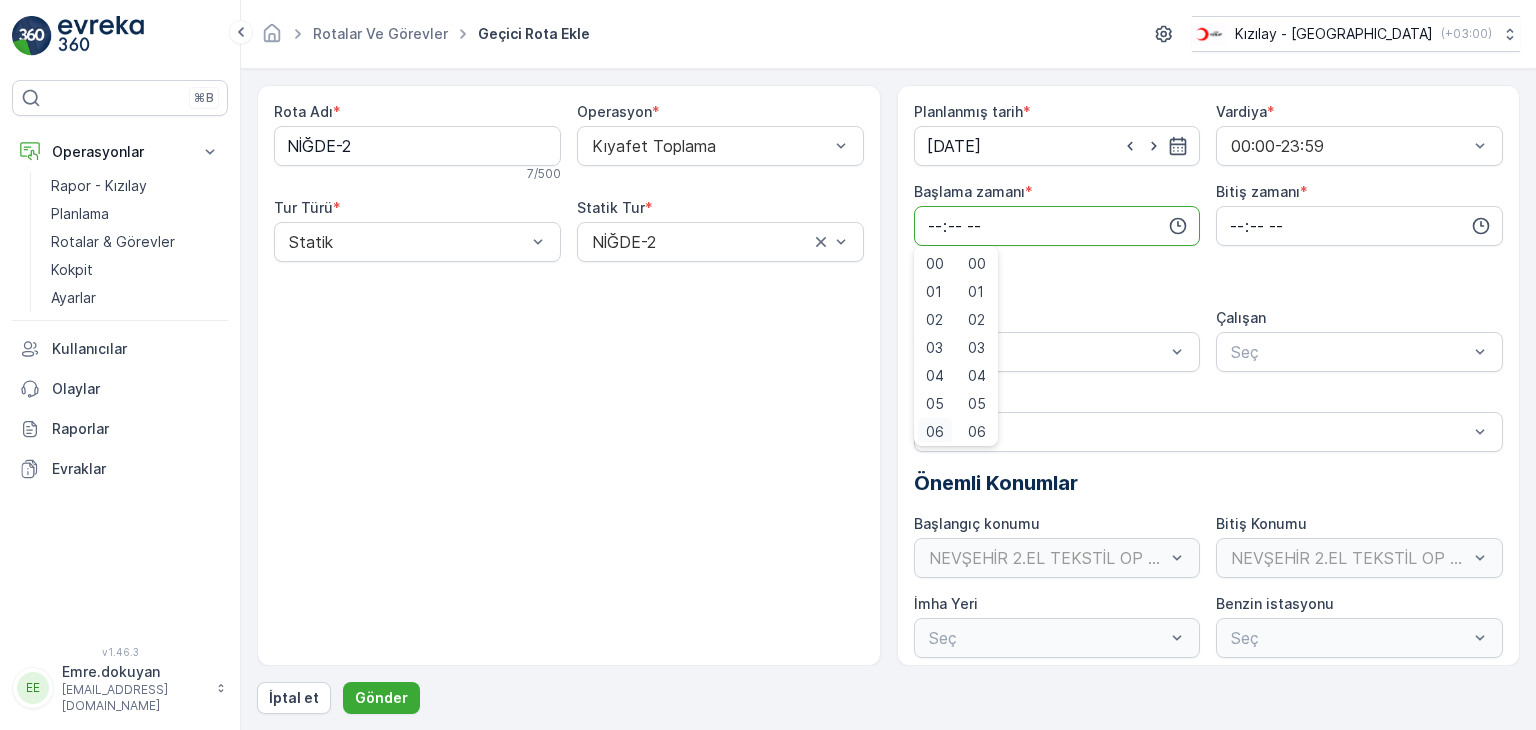 scroll, scrollTop: 4, scrollLeft: 0, axis: vertical 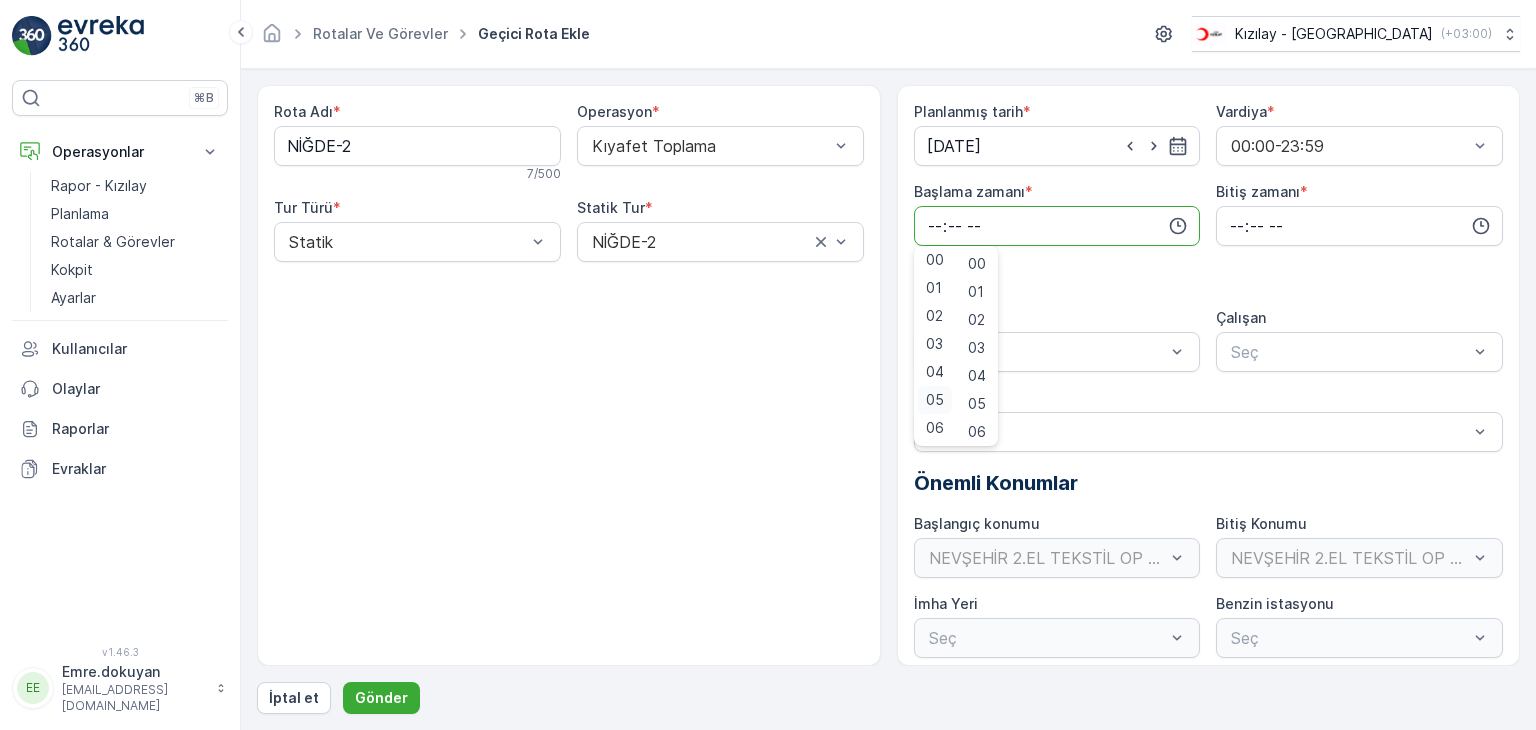 click on "05" at bounding box center [935, 400] 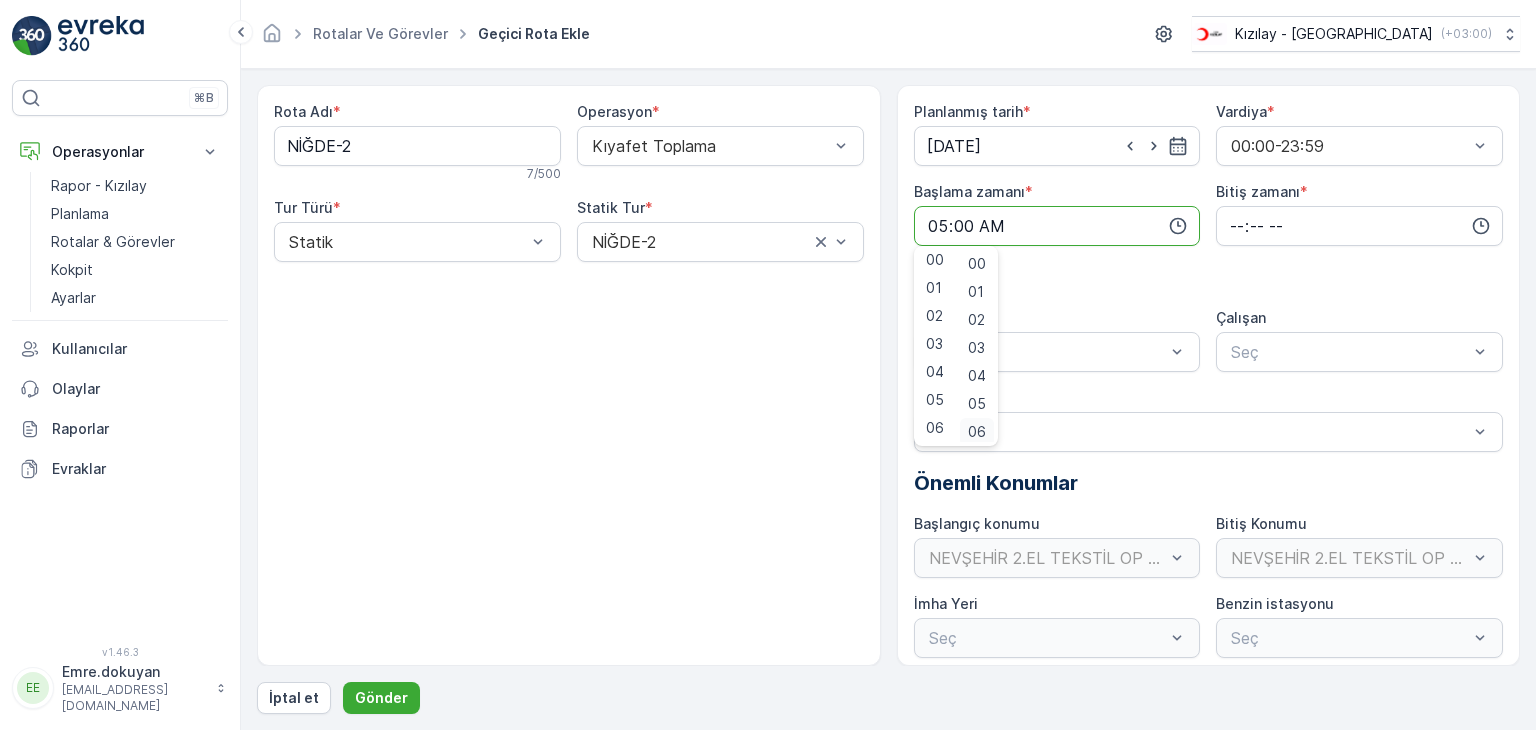 scroll, scrollTop: 4, scrollLeft: 0, axis: vertical 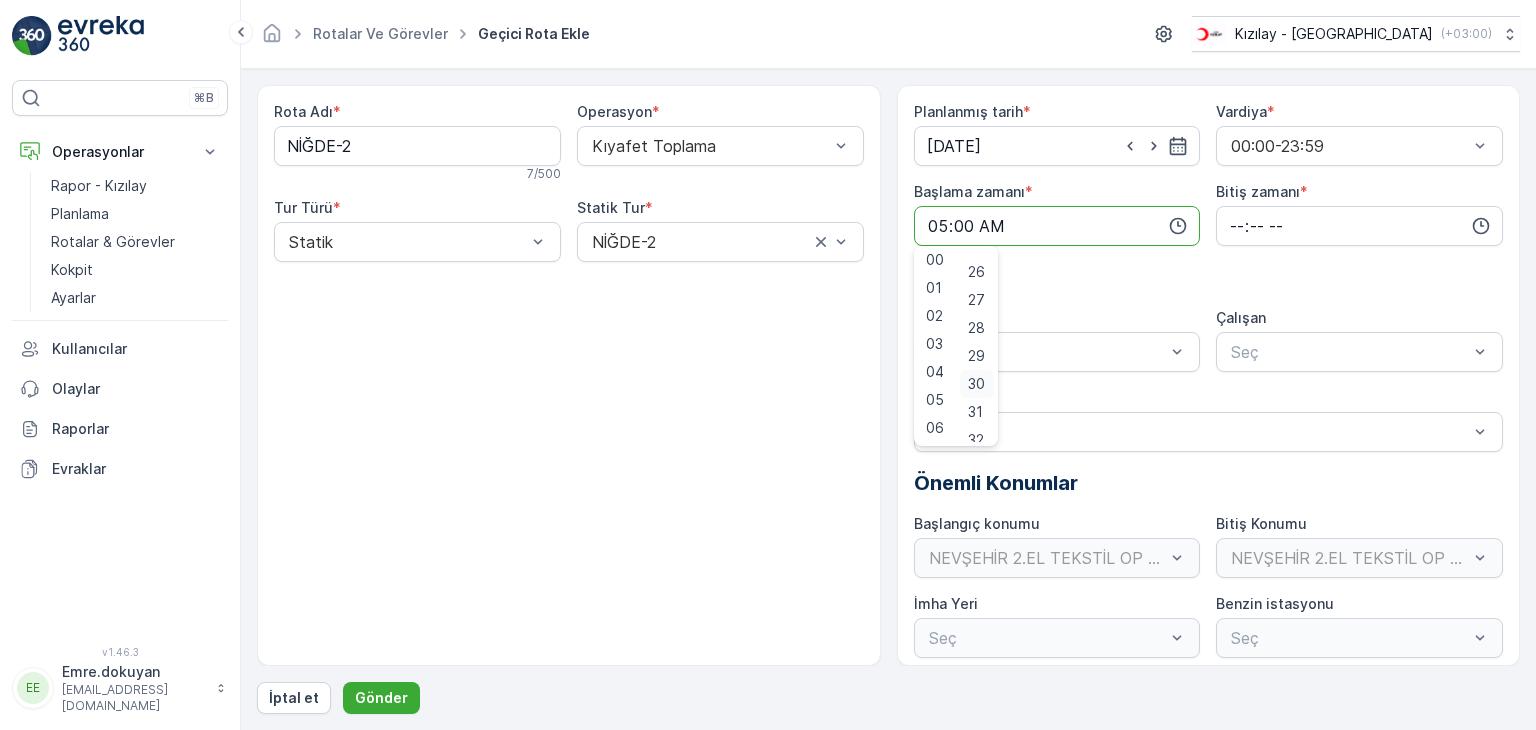 click on "30" at bounding box center [976, 384] 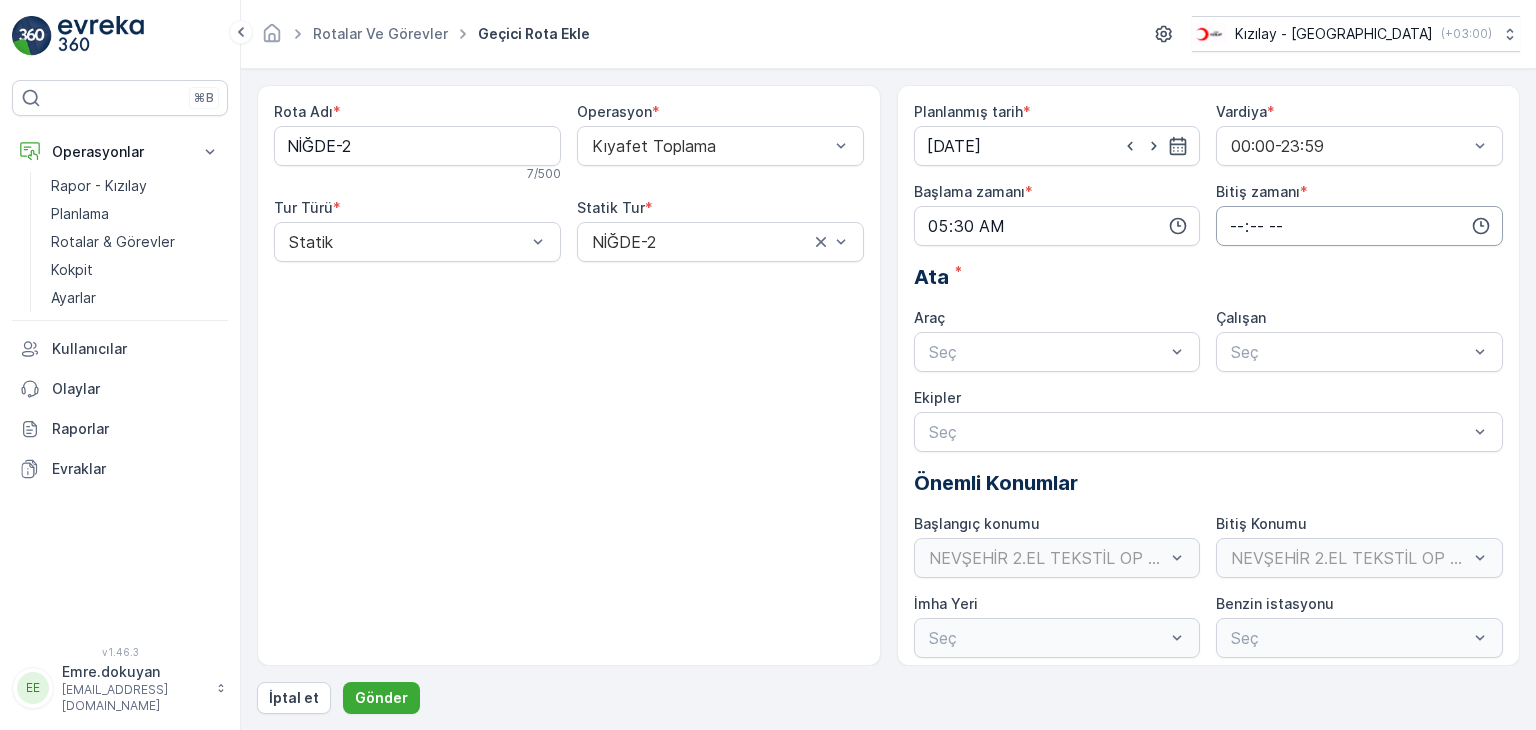 click at bounding box center (1359, 226) 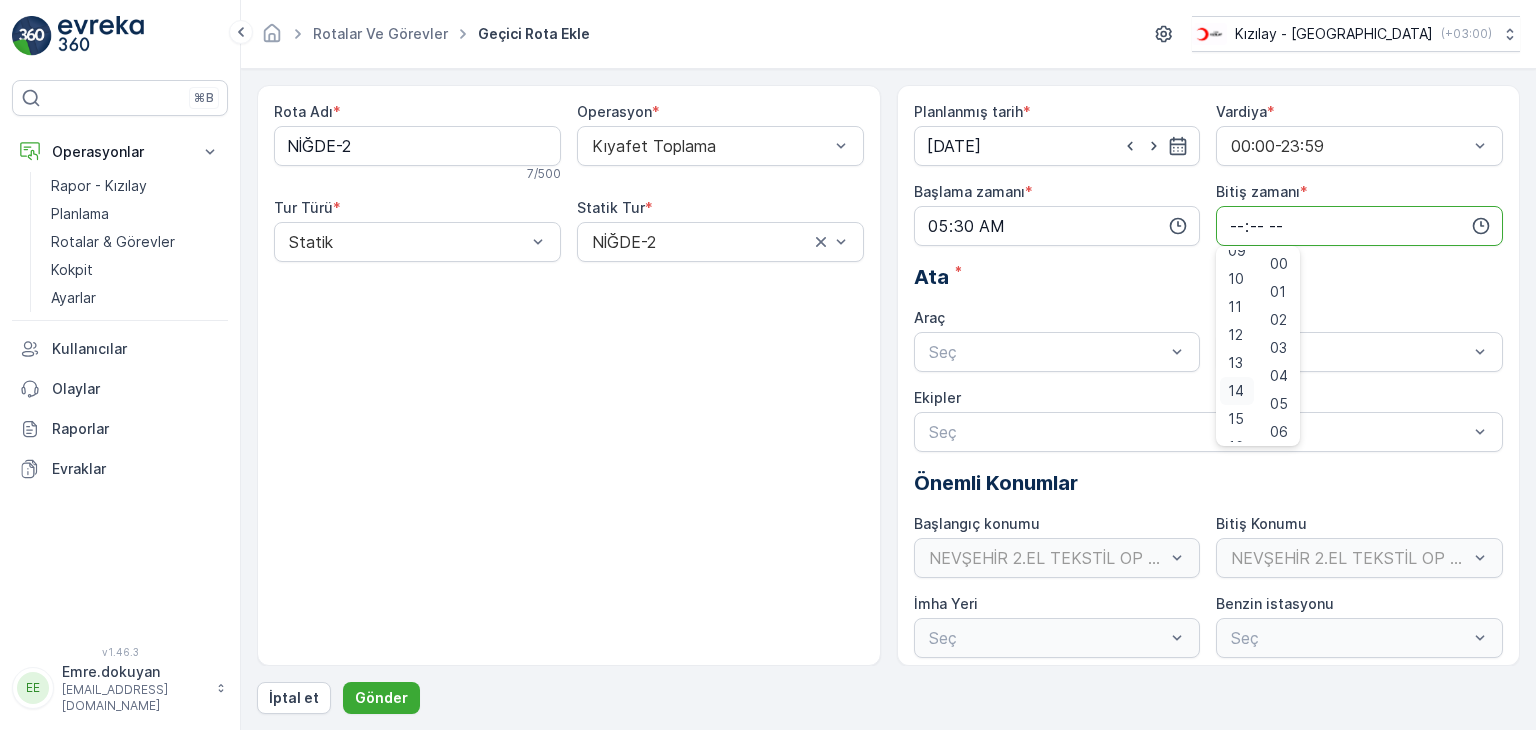 scroll, scrollTop: 300, scrollLeft: 0, axis: vertical 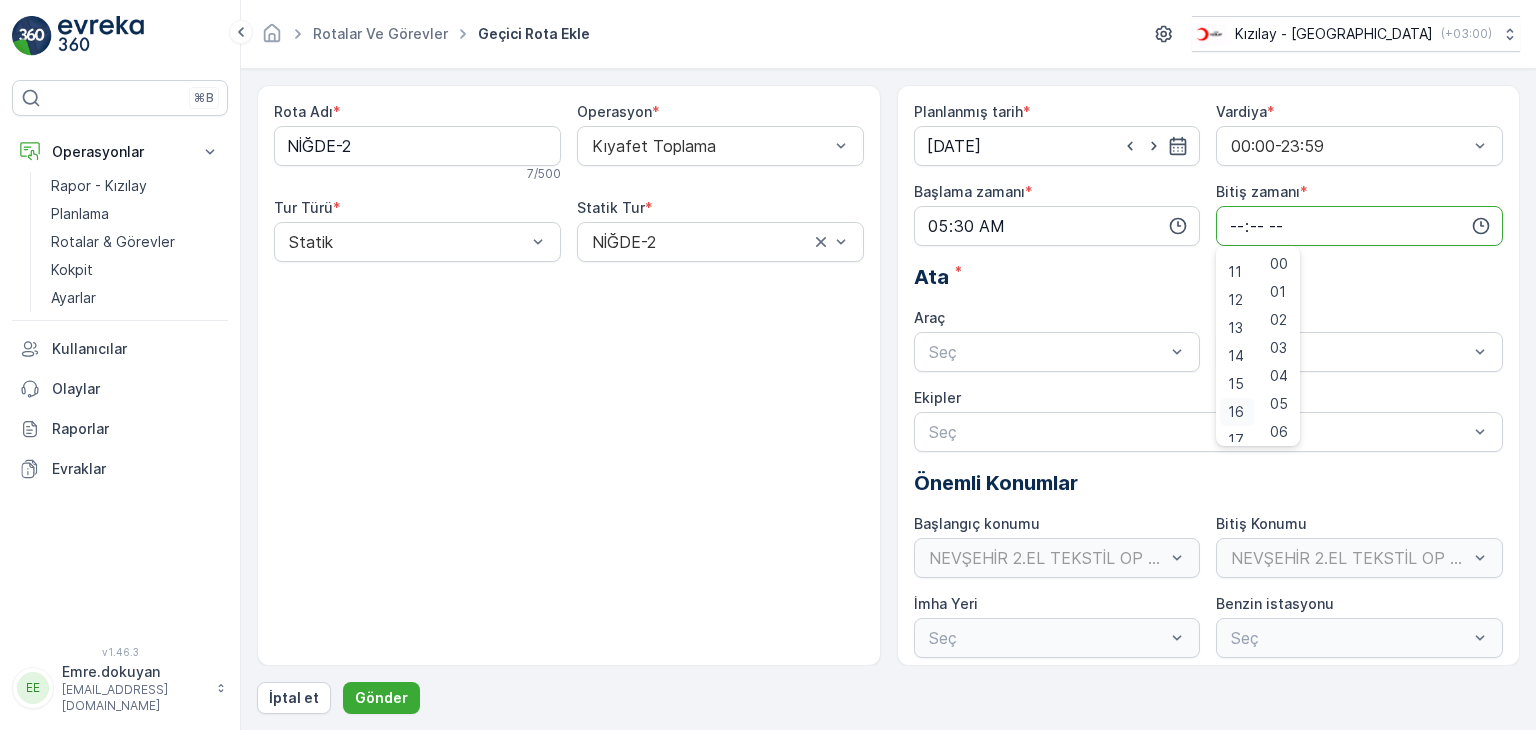 click on "16" at bounding box center (1236, 412) 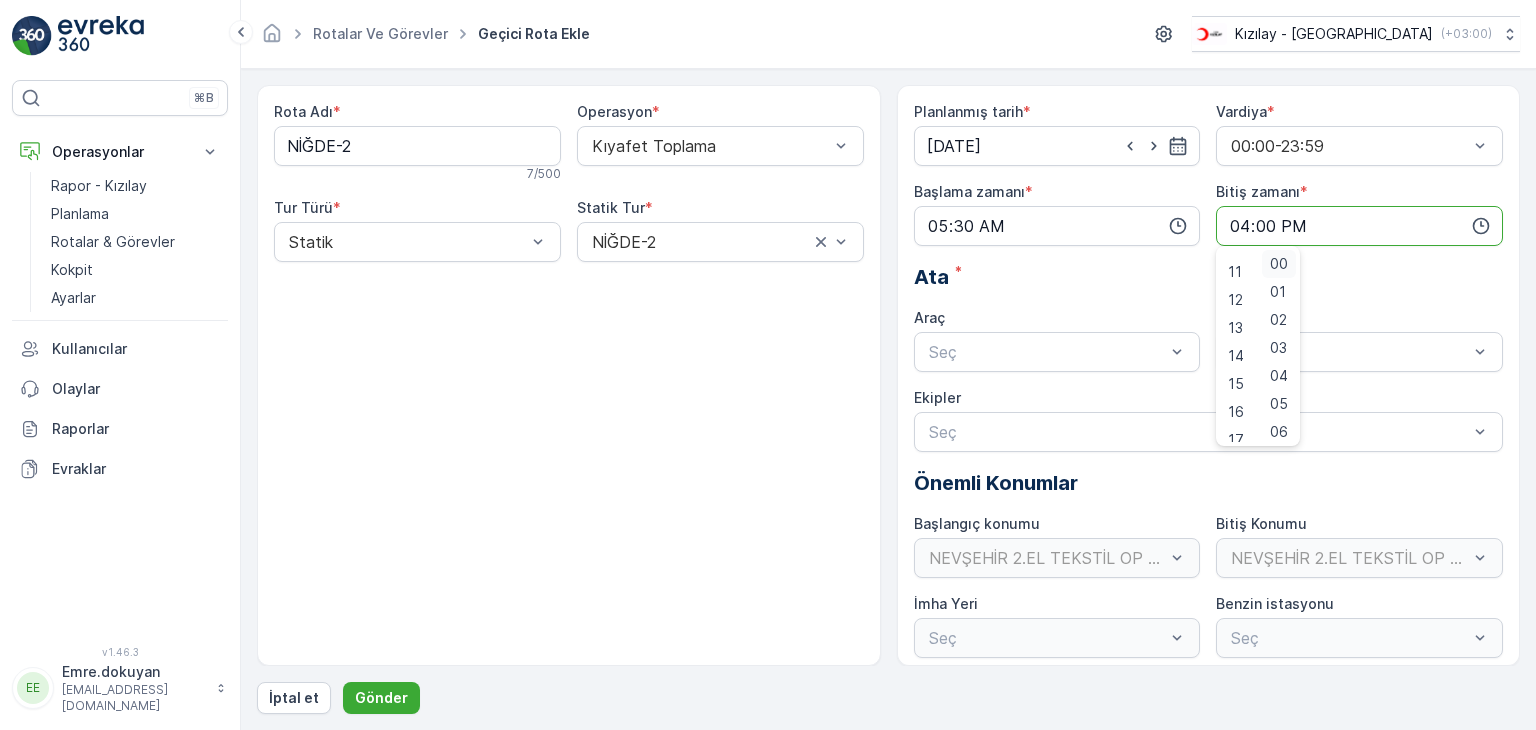 click on "00" at bounding box center (1279, 264) 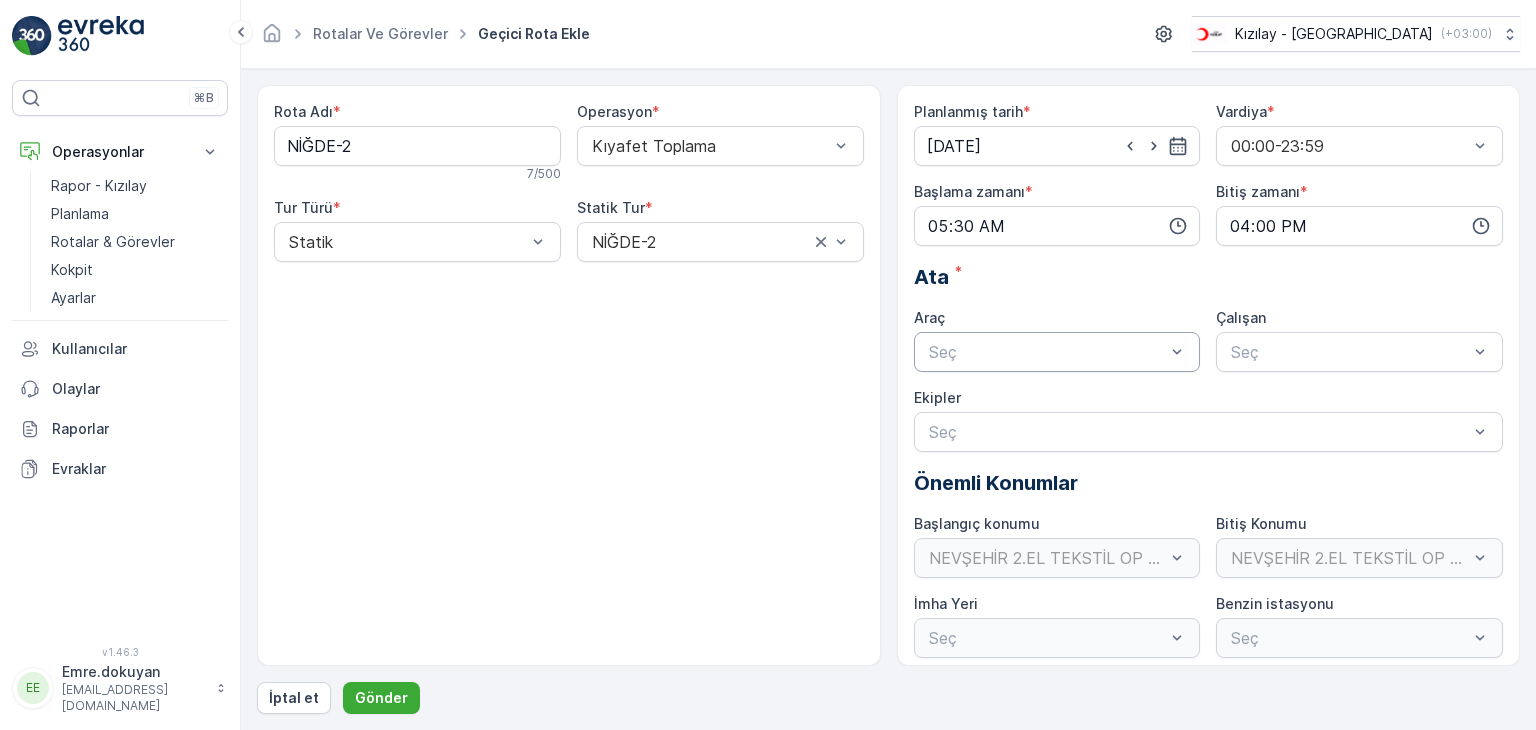 click at bounding box center (1047, 352) 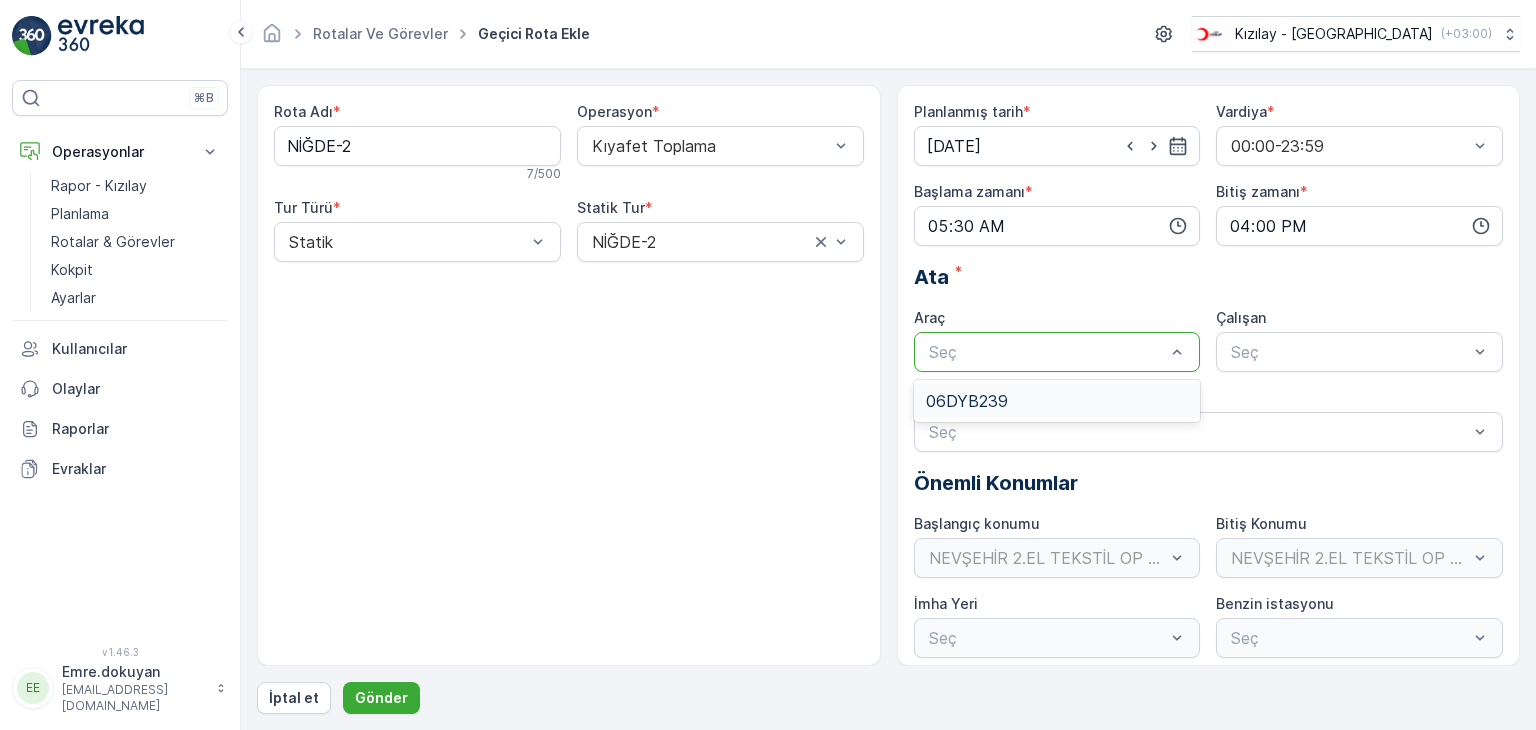 click on "06DYB239" at bounding box center (967, 401) 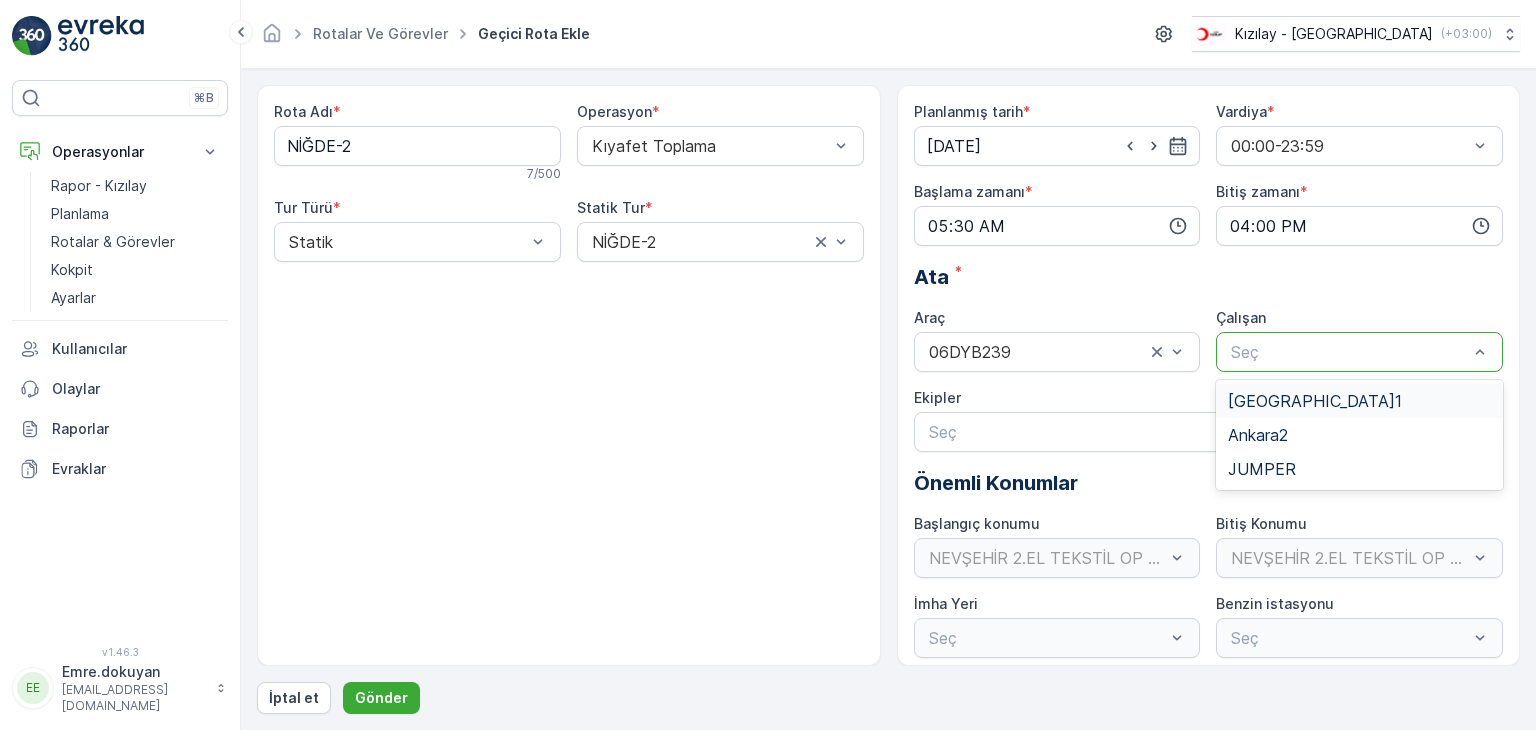 click on "Seç" at bounding box center (1349, 352) 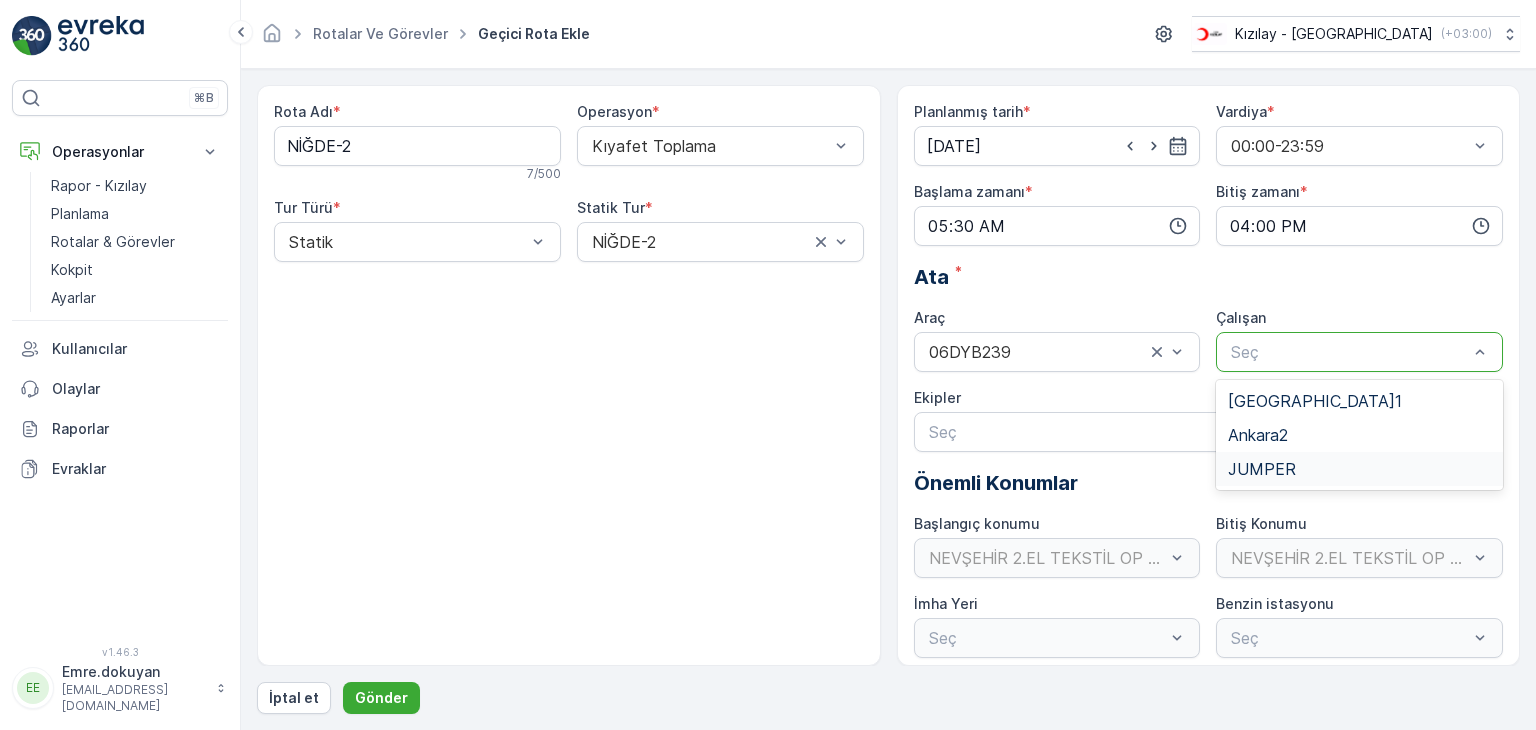 click on "JUMPER" at bounding box center (1262, 469) 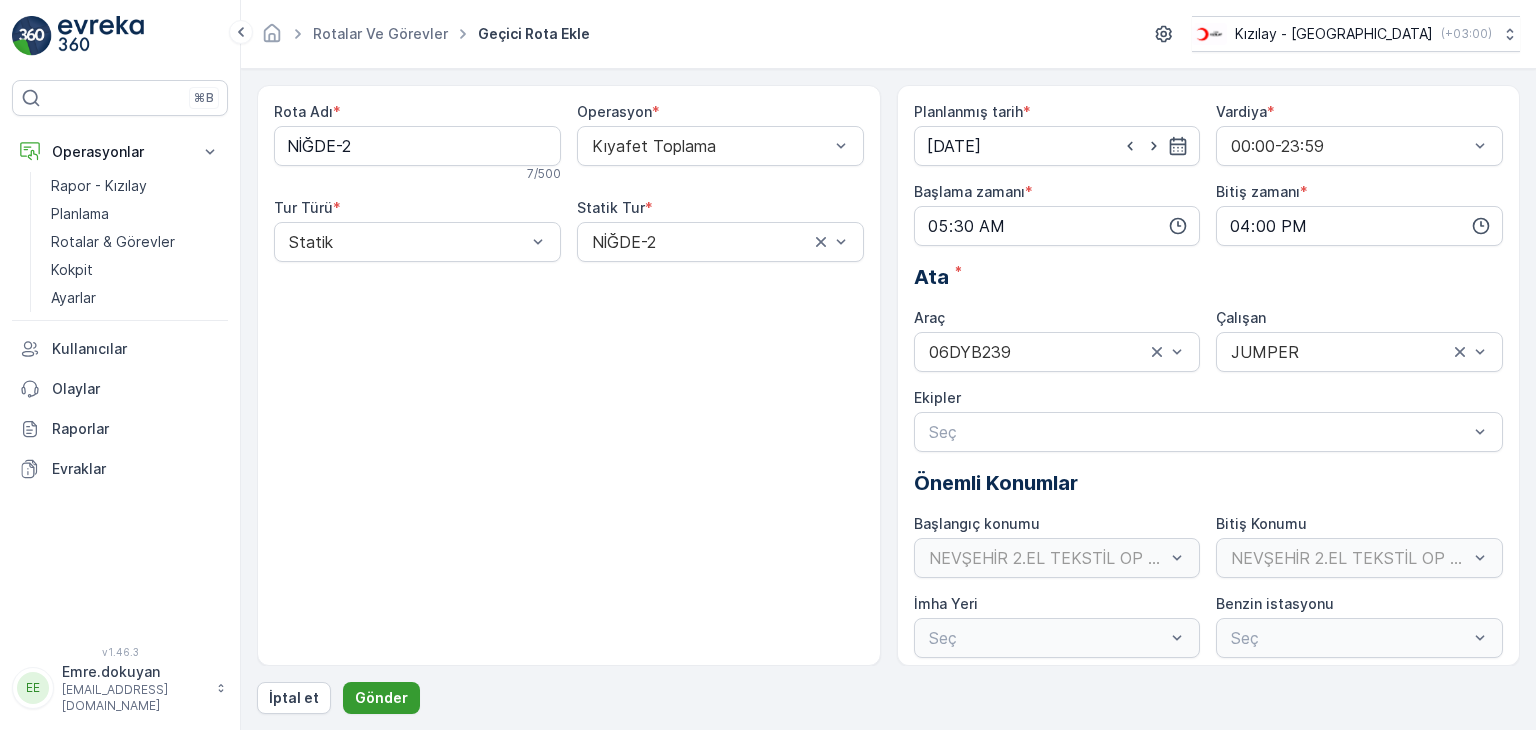 click on "Gönder" at bounding box center (381, 698) 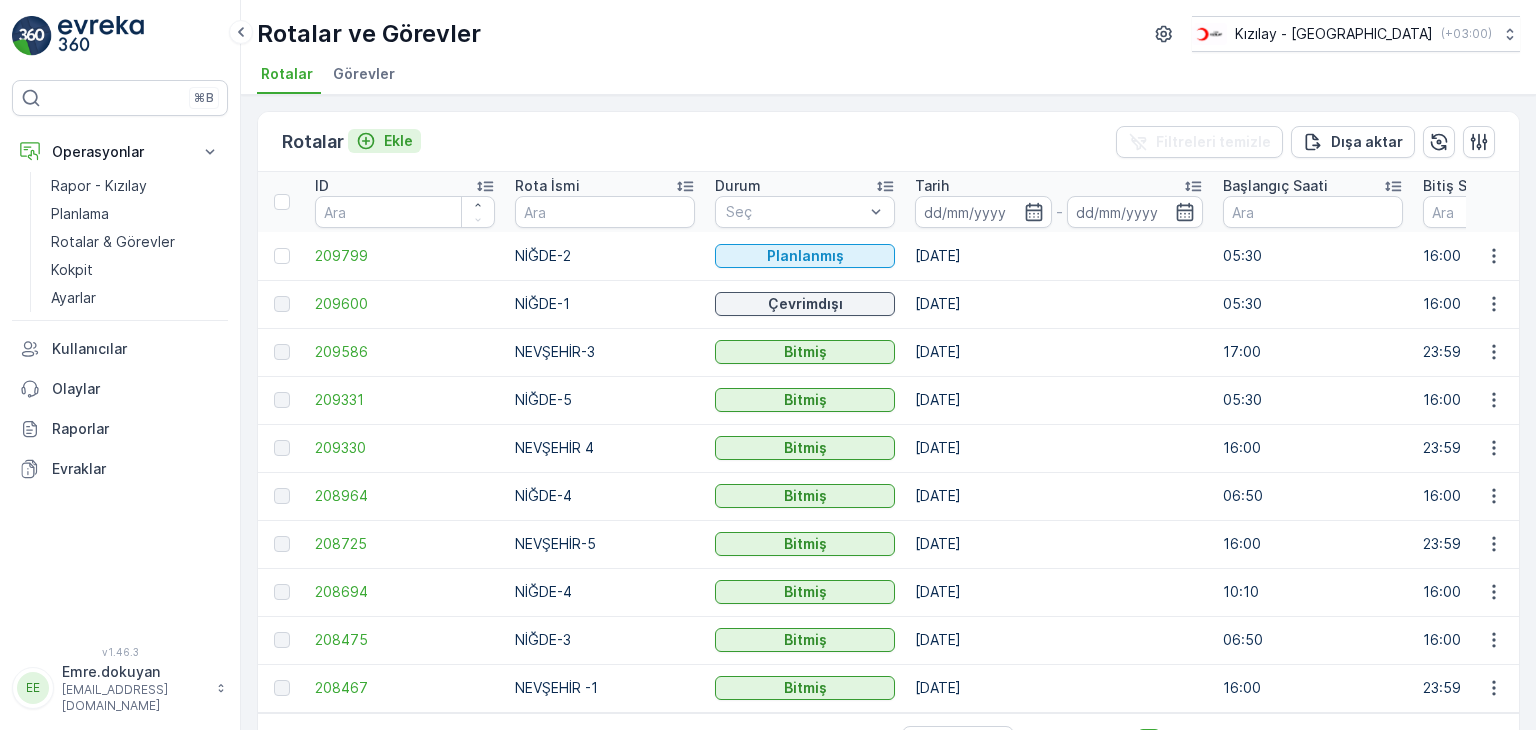 click on "Ekle" at bounding box center (398, 141) 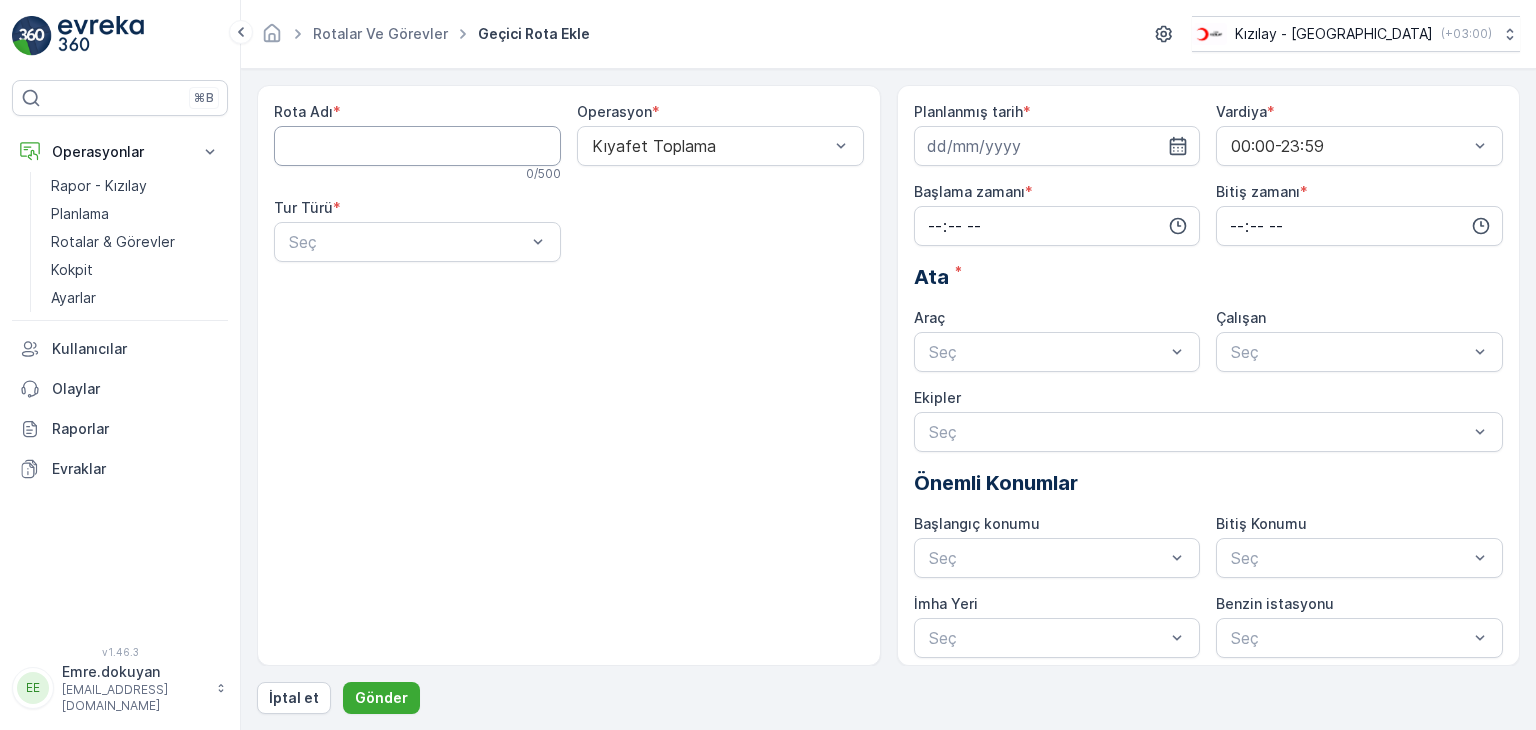 click on "Rota Adı" at bounding box center [417, 146] 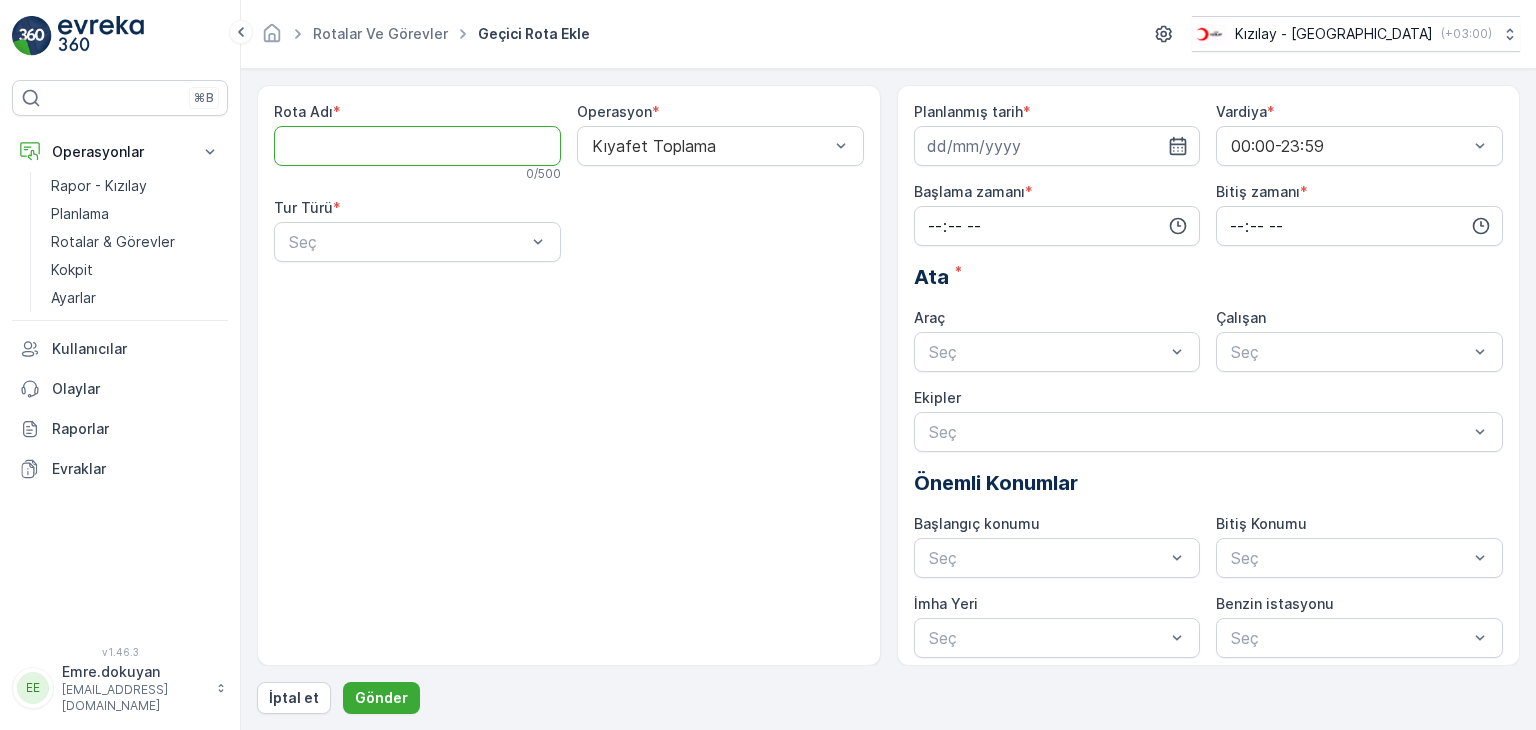 type on "NEVŞEHİR-2" 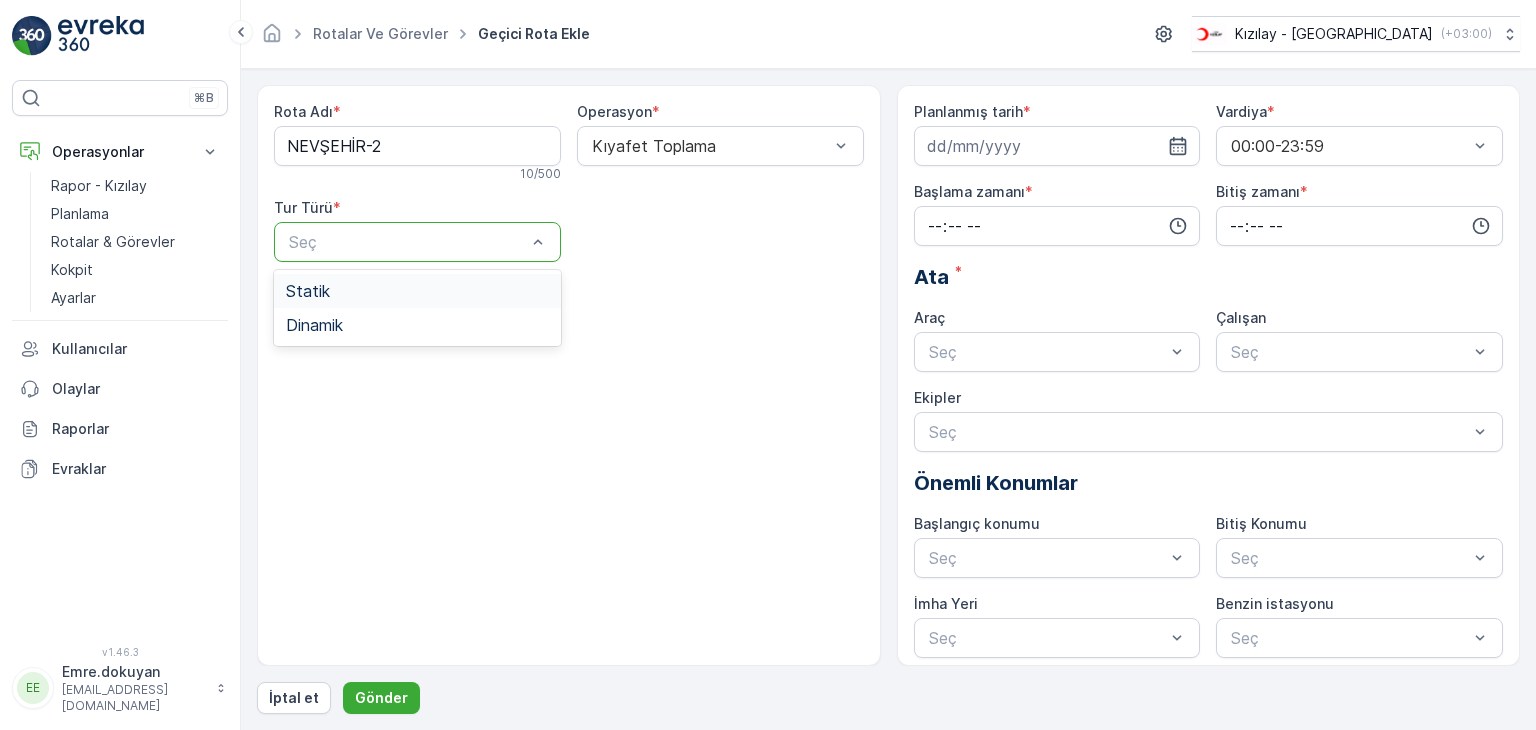 click on "Statik" at bounding box center [417, 291] 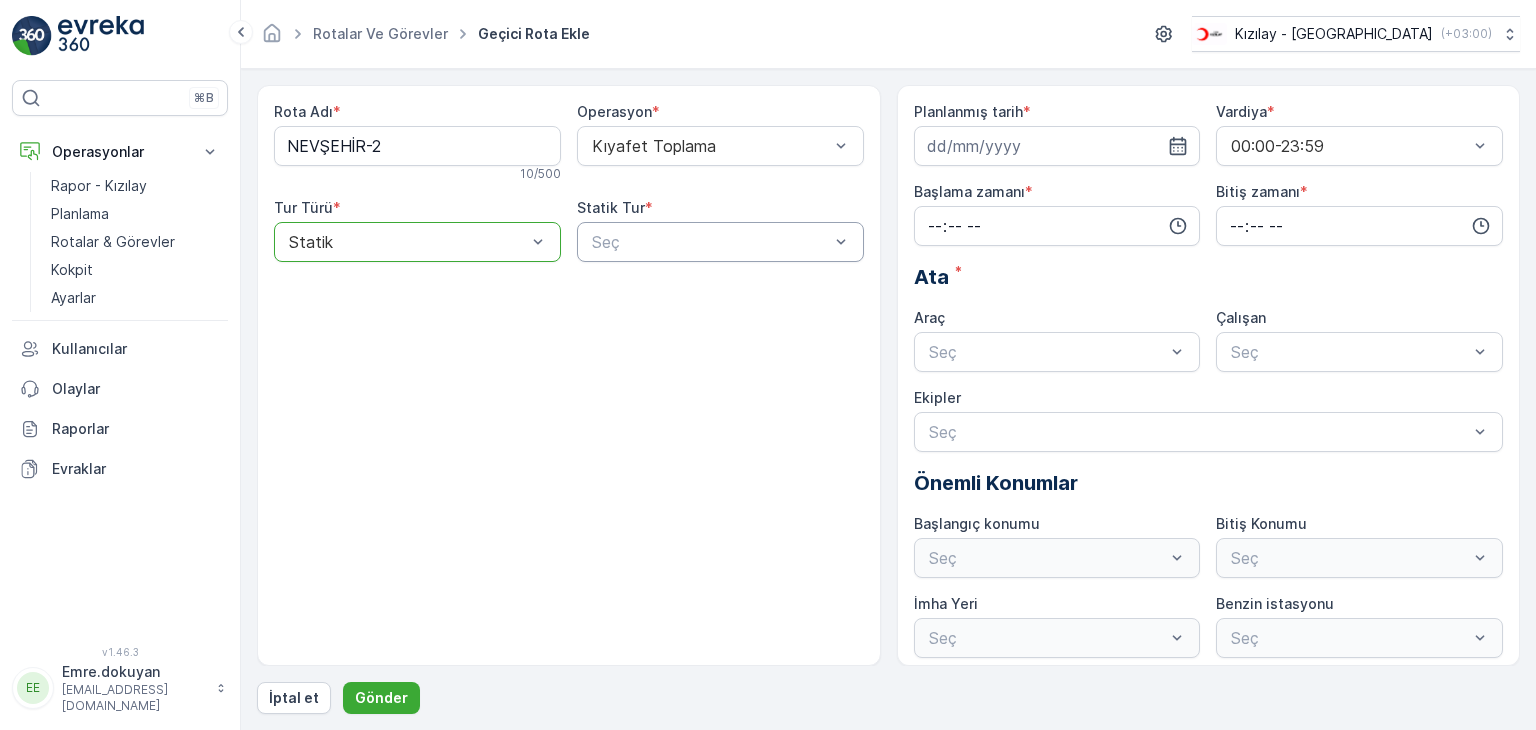 click at bounding box center (710, 242) 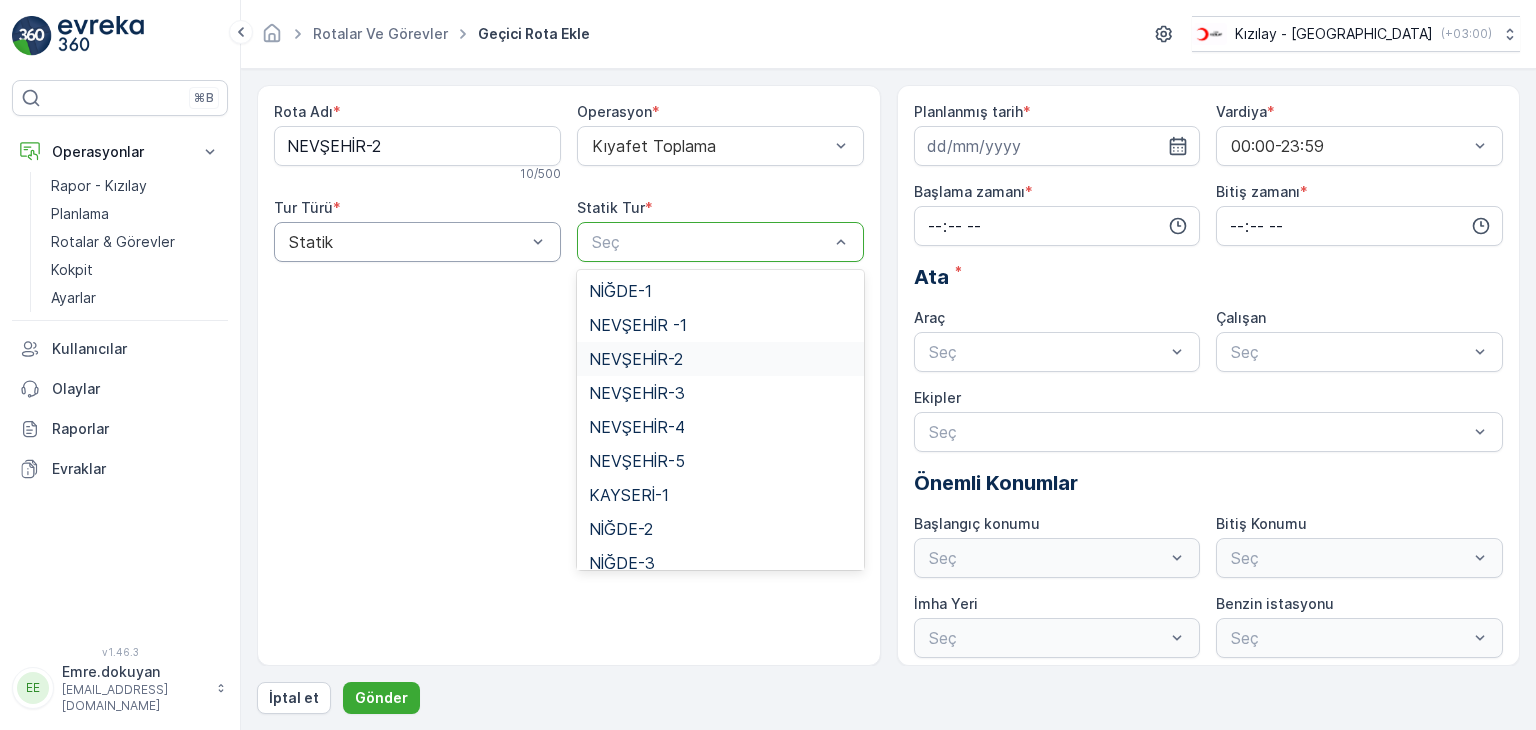 click on "NEVŞEHİR-2" at bounding box center (636, 359) 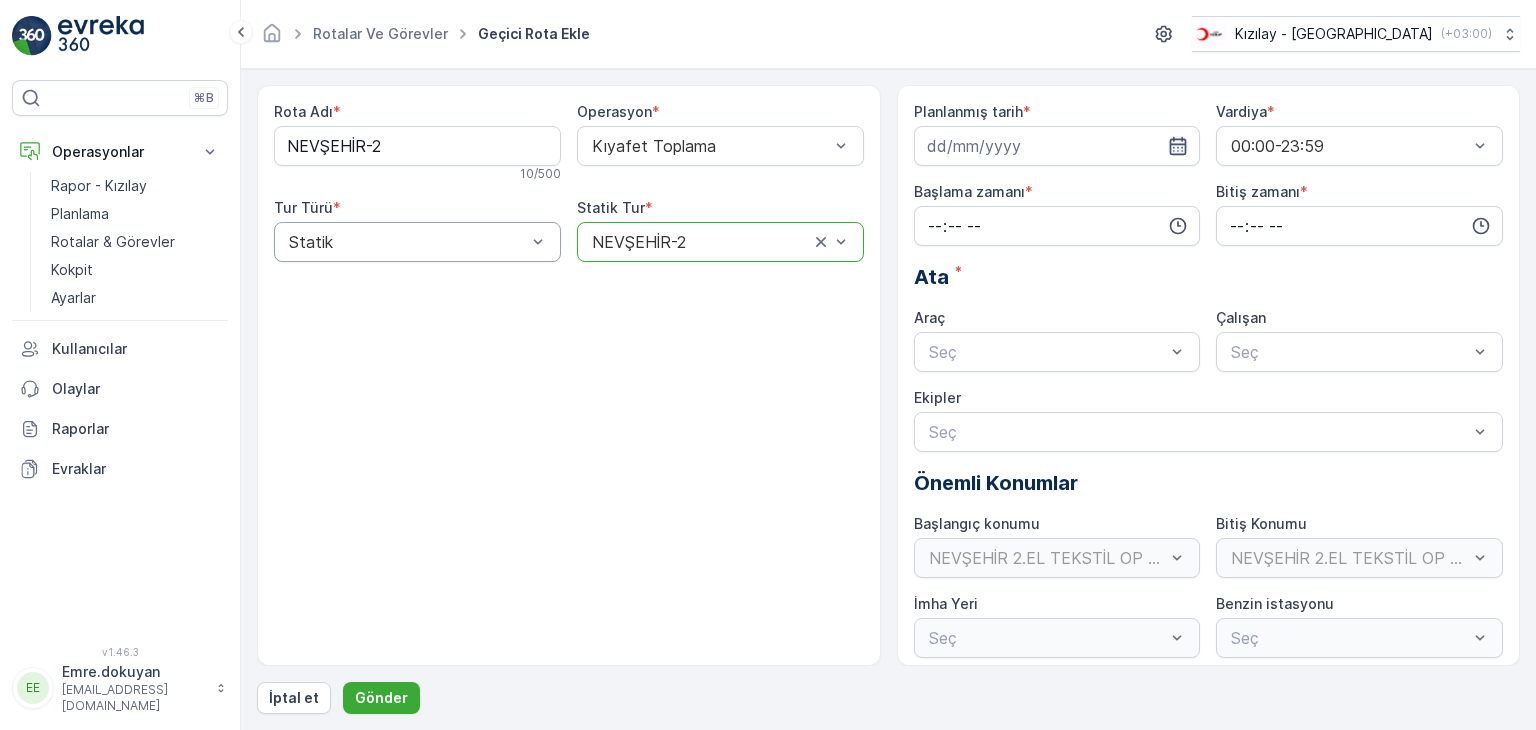 click 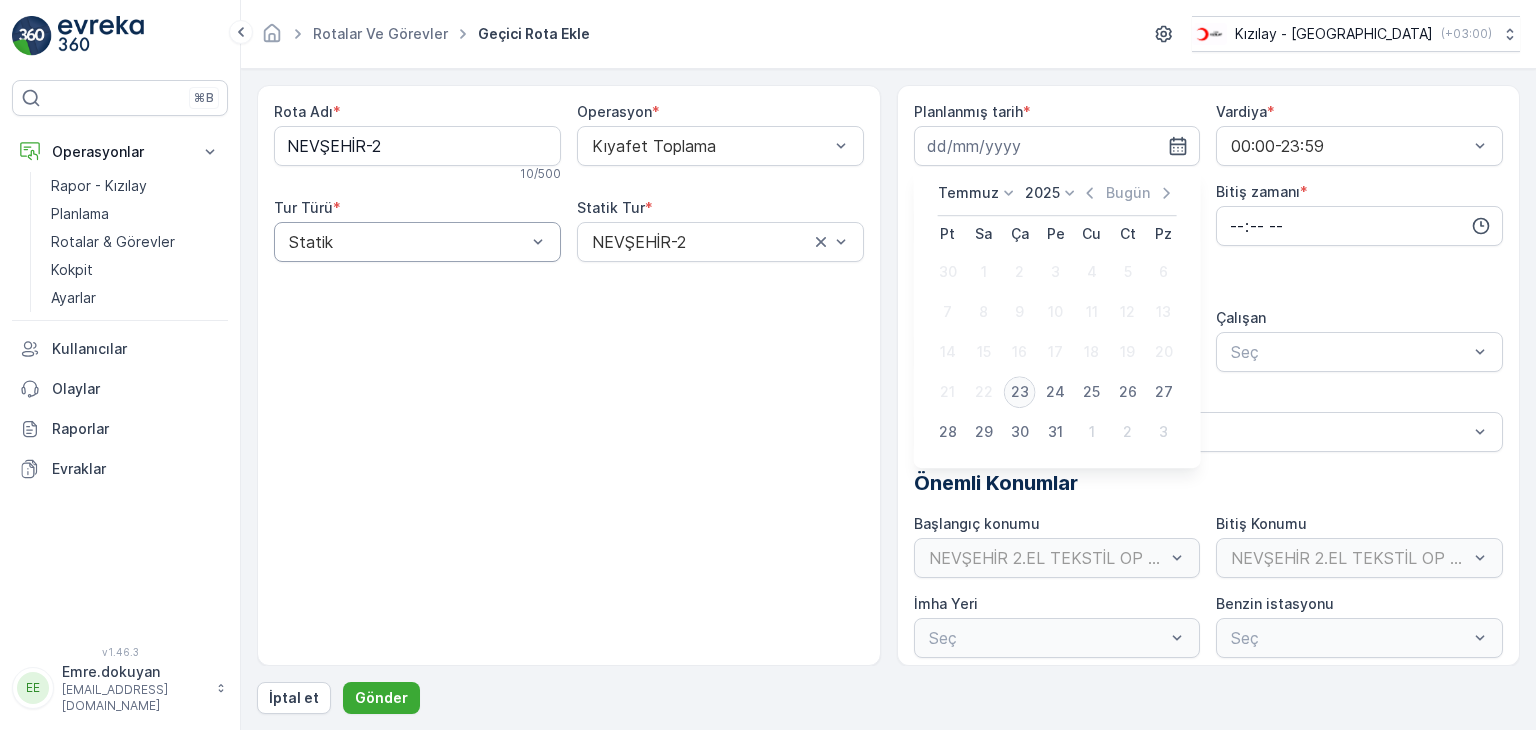 click on "23" at bounding box center [1020, 392] 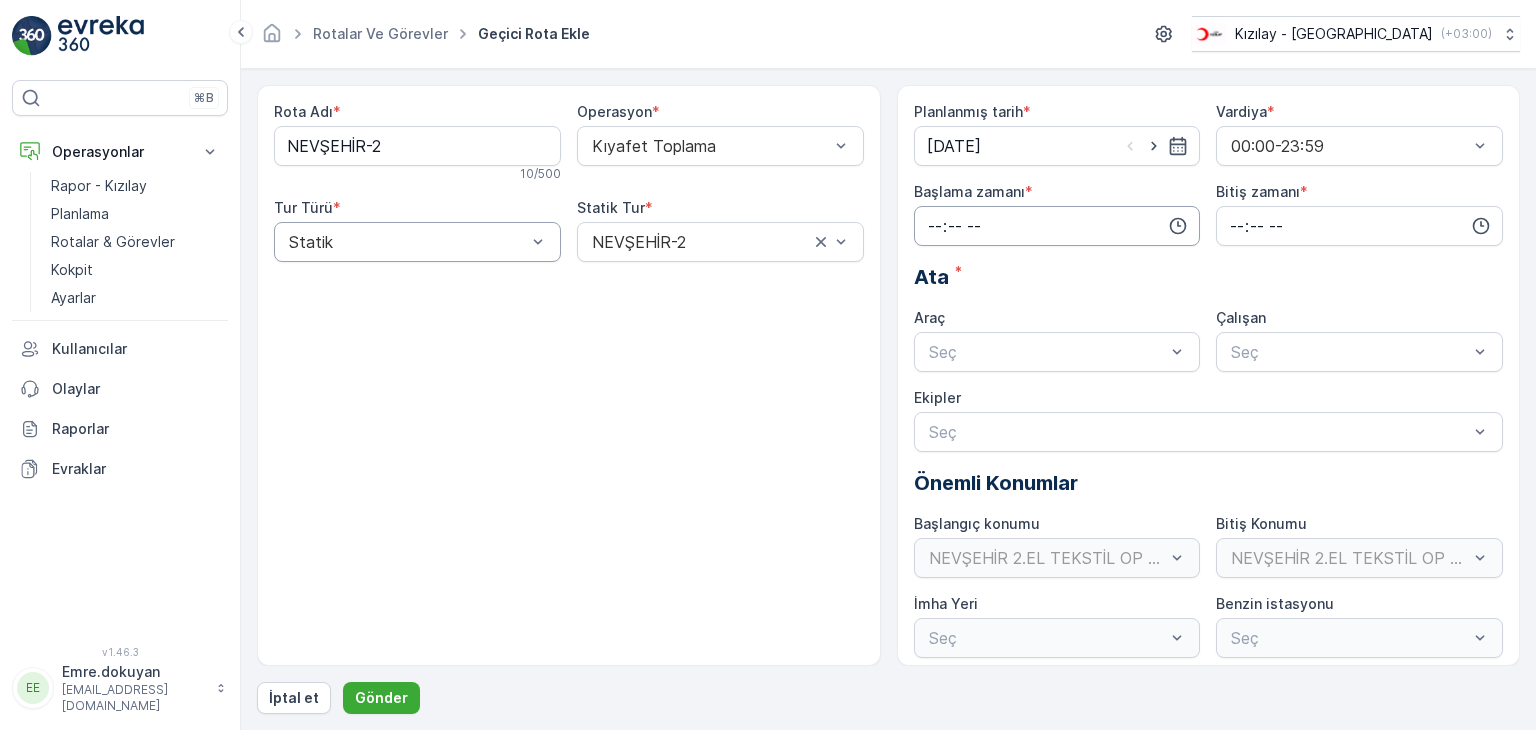 click at bounding box center [1057, 226] 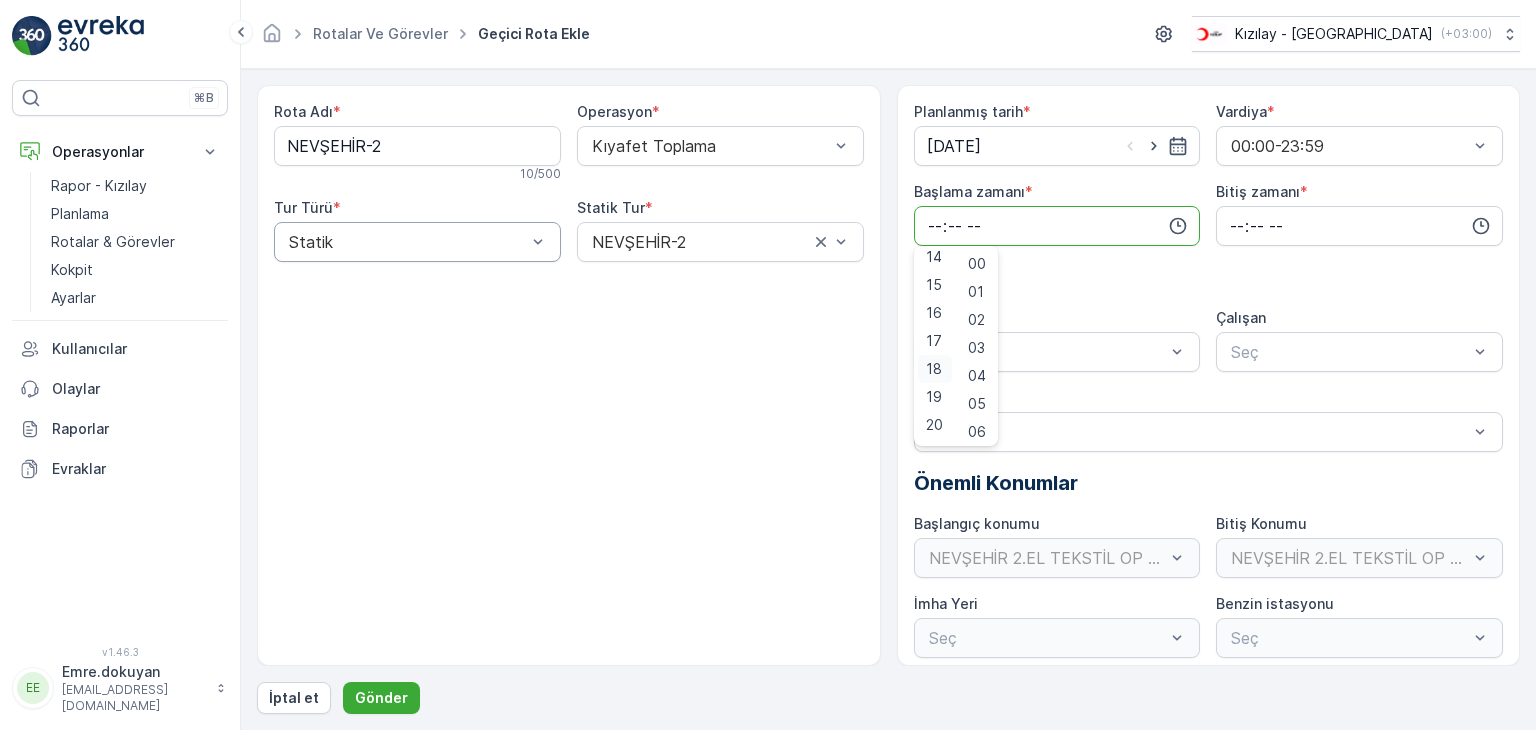 scroll, scrollTop: 400, scrollLeft: 0, axis: vertical 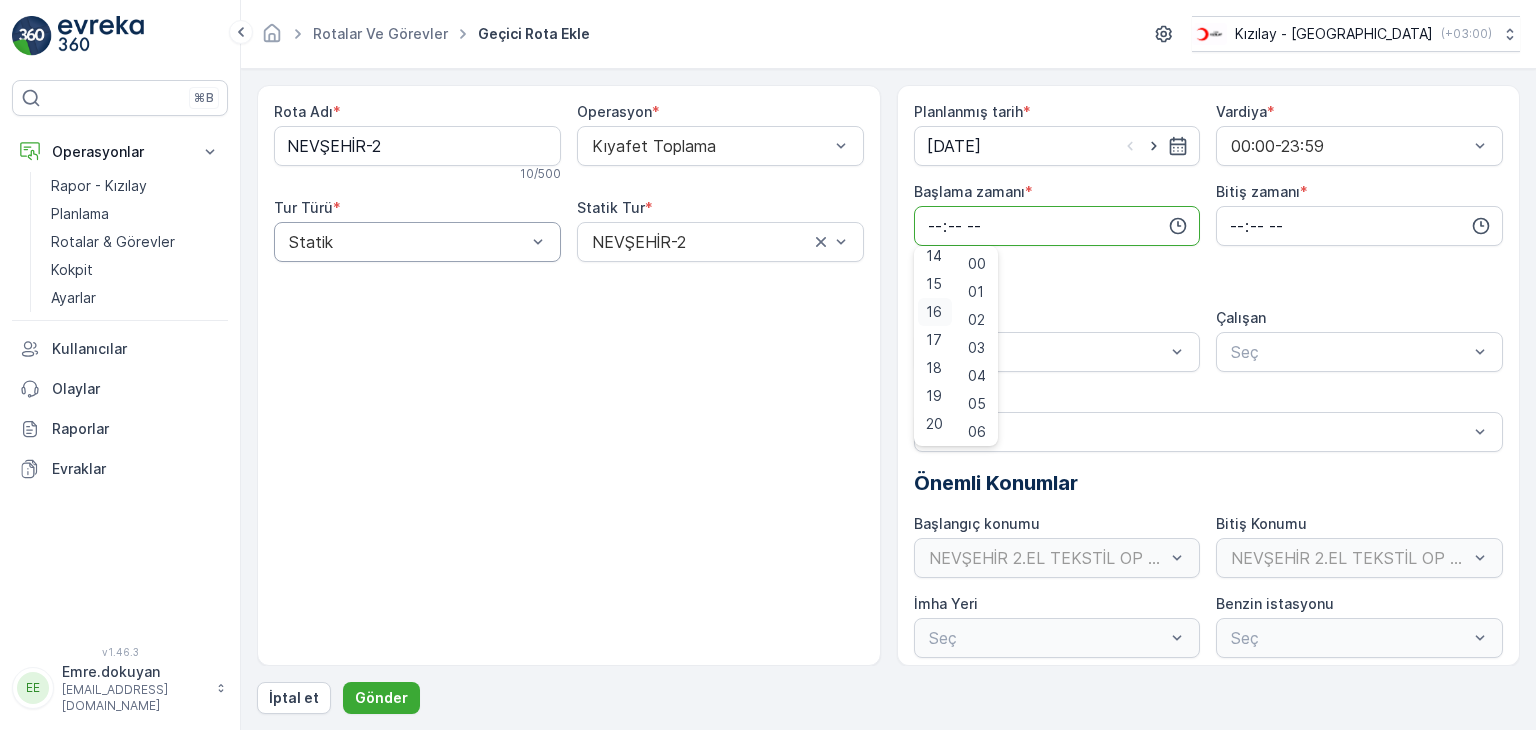 click on "16" at bounding box center (934, 312) 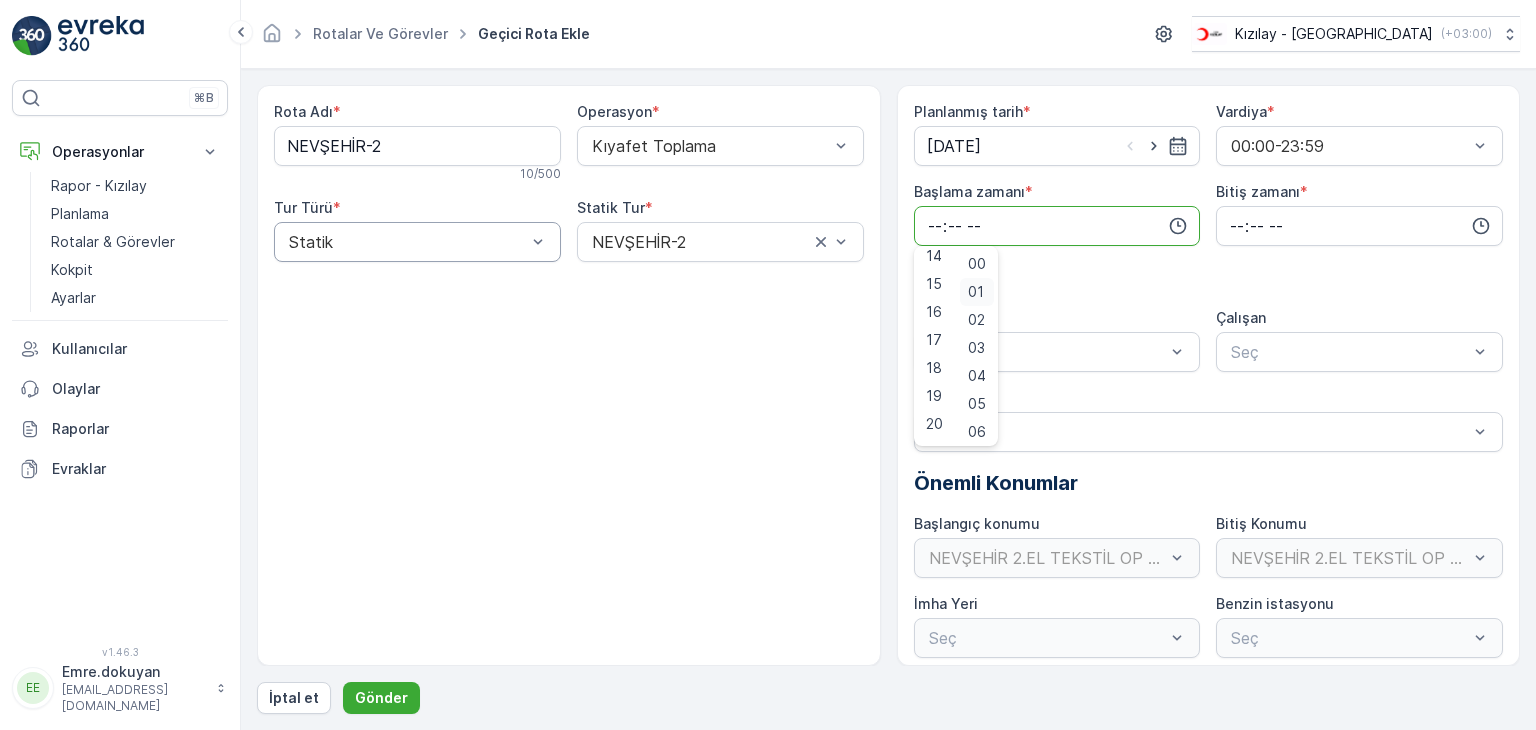 type on "16:00" 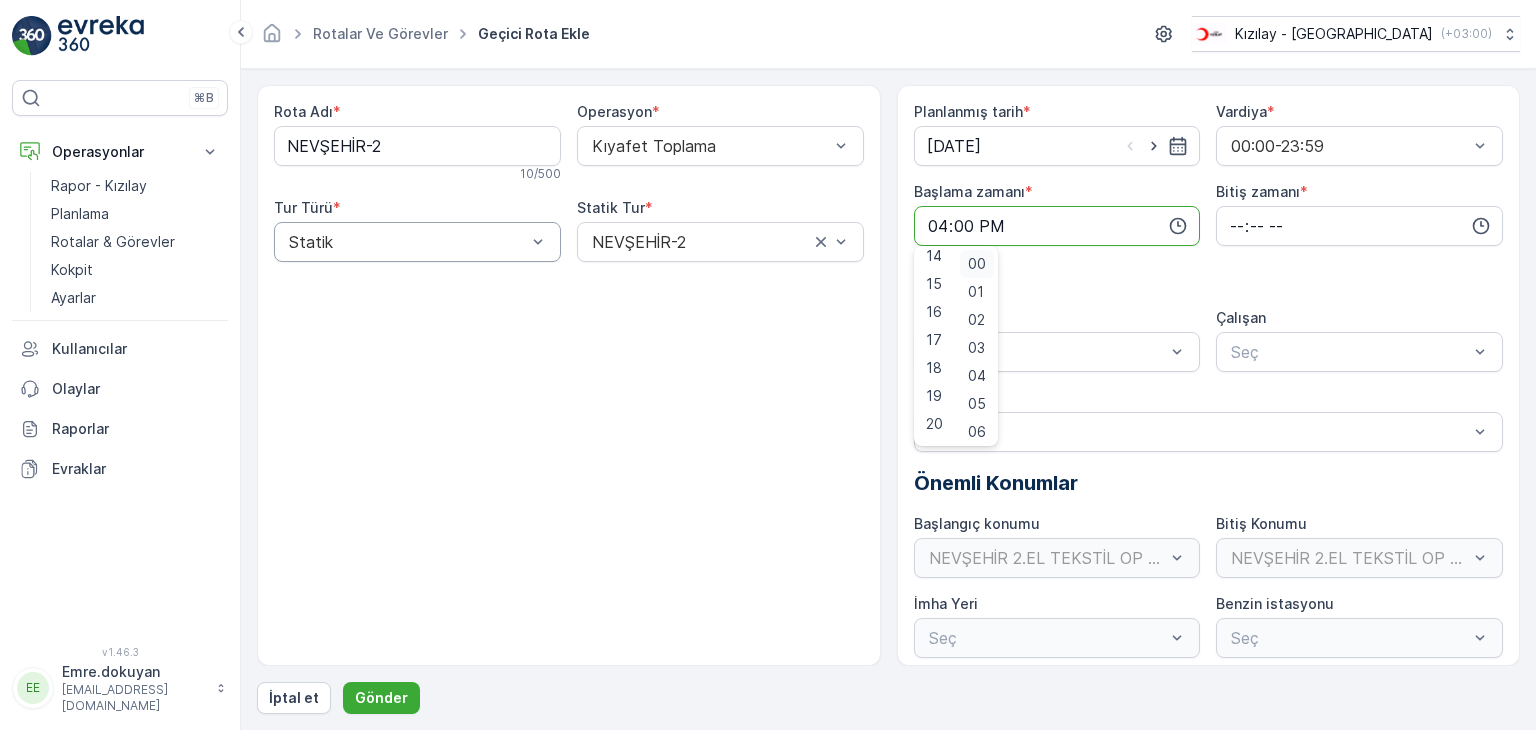 click on "00" at bounding box center (977, 264) 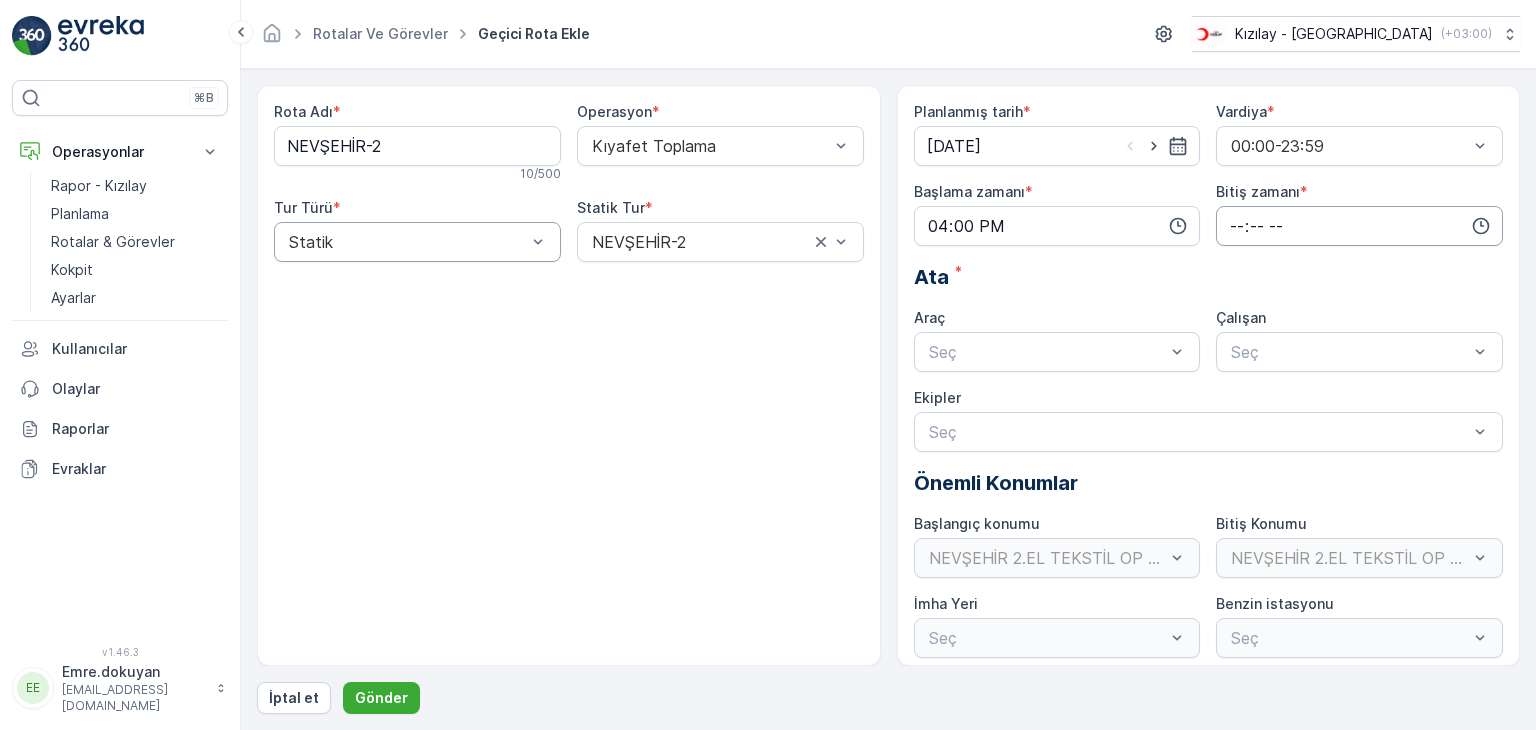 click at bounding box center (1359, 226) 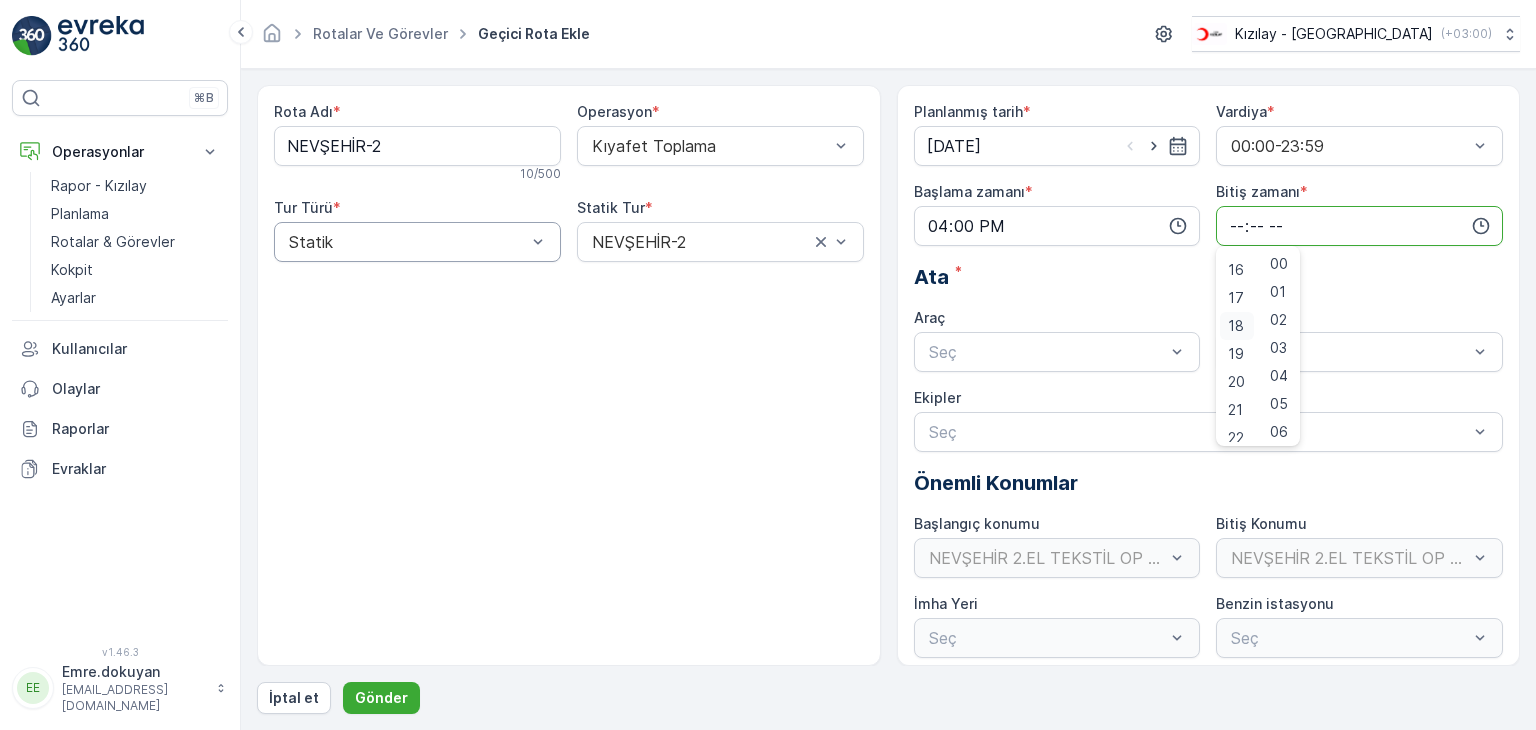 scroll, scrollTop: 480, scrollLeft: 0, axis: vertical 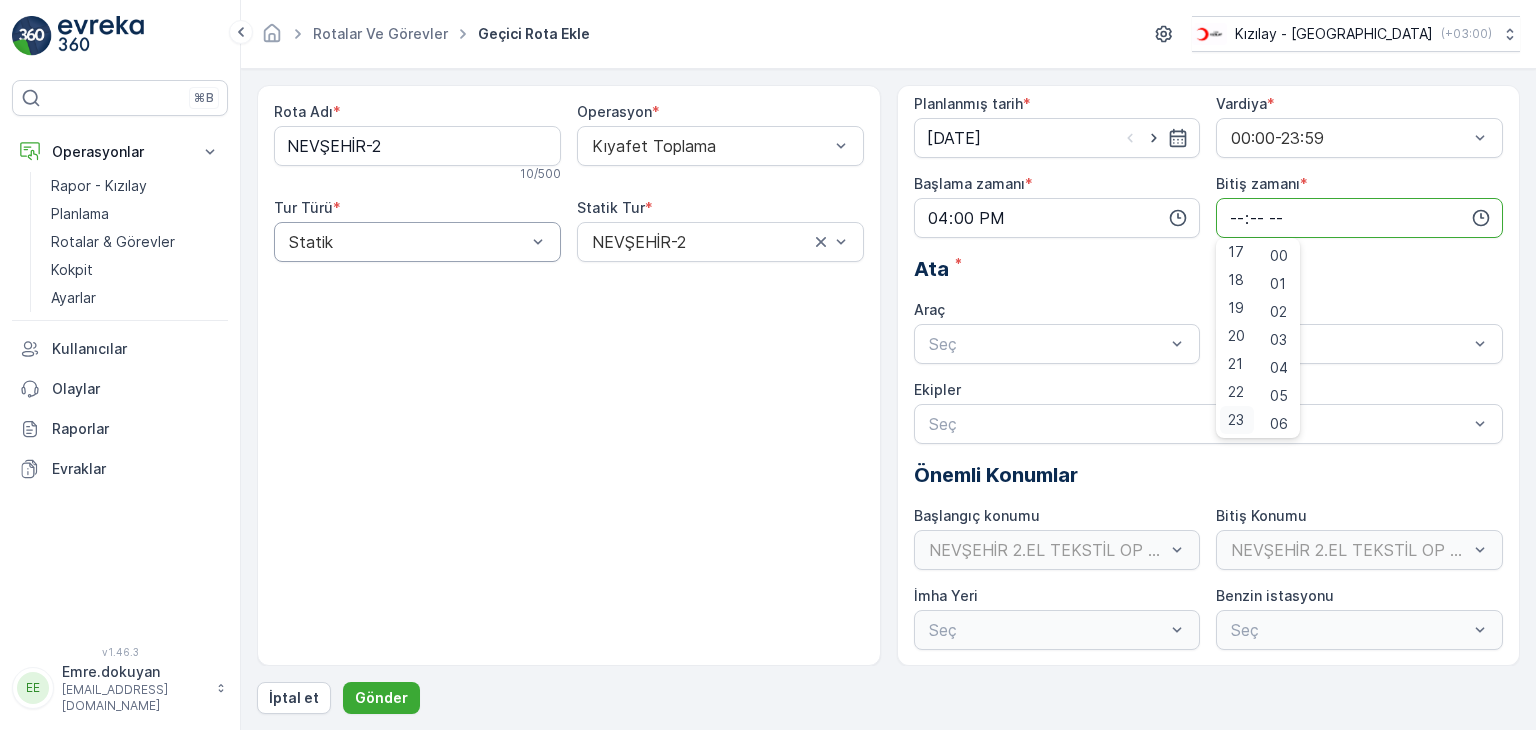 click on "23" at bounding box center (1236, 420) 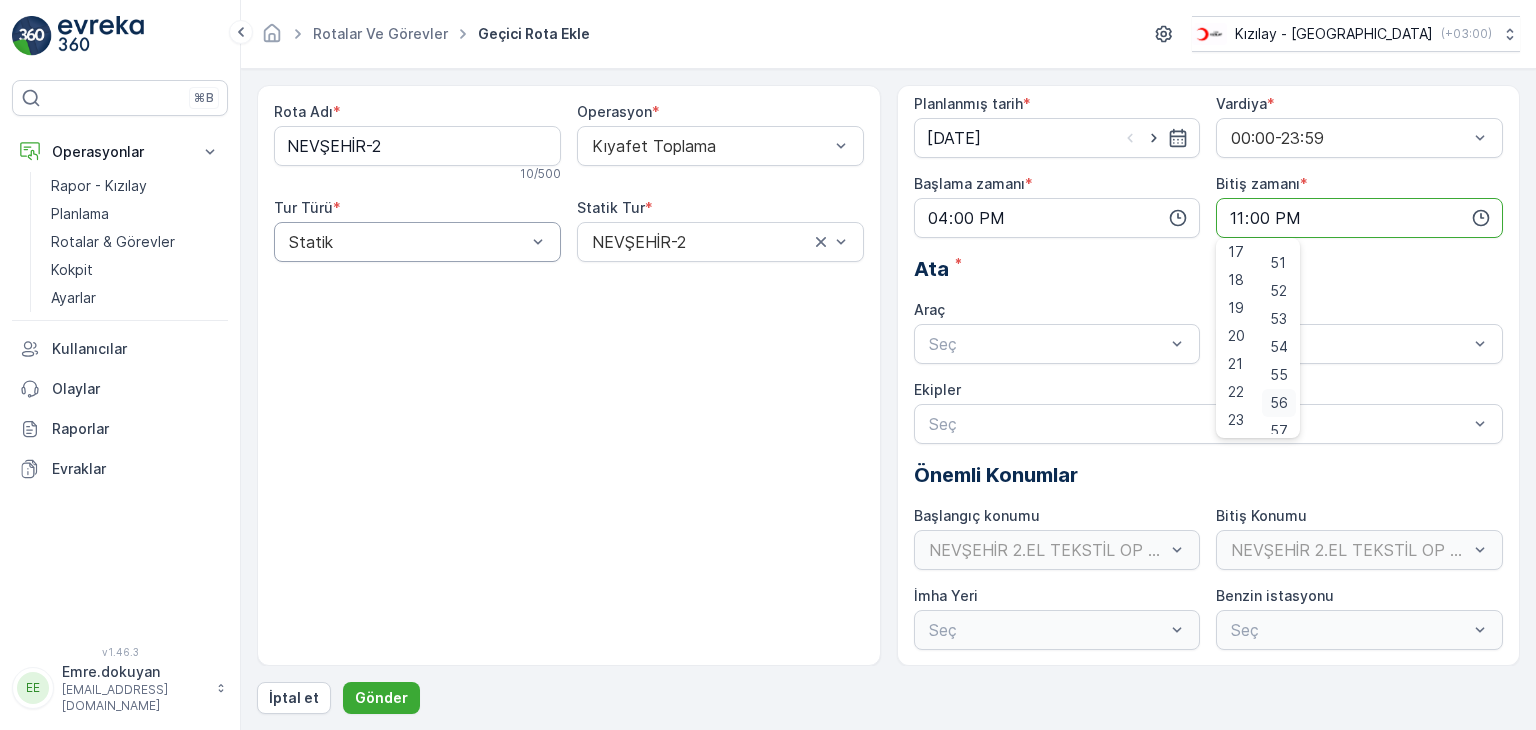 scroll, scrollTop: 1488, scrollLeft: 0, axis: vertical 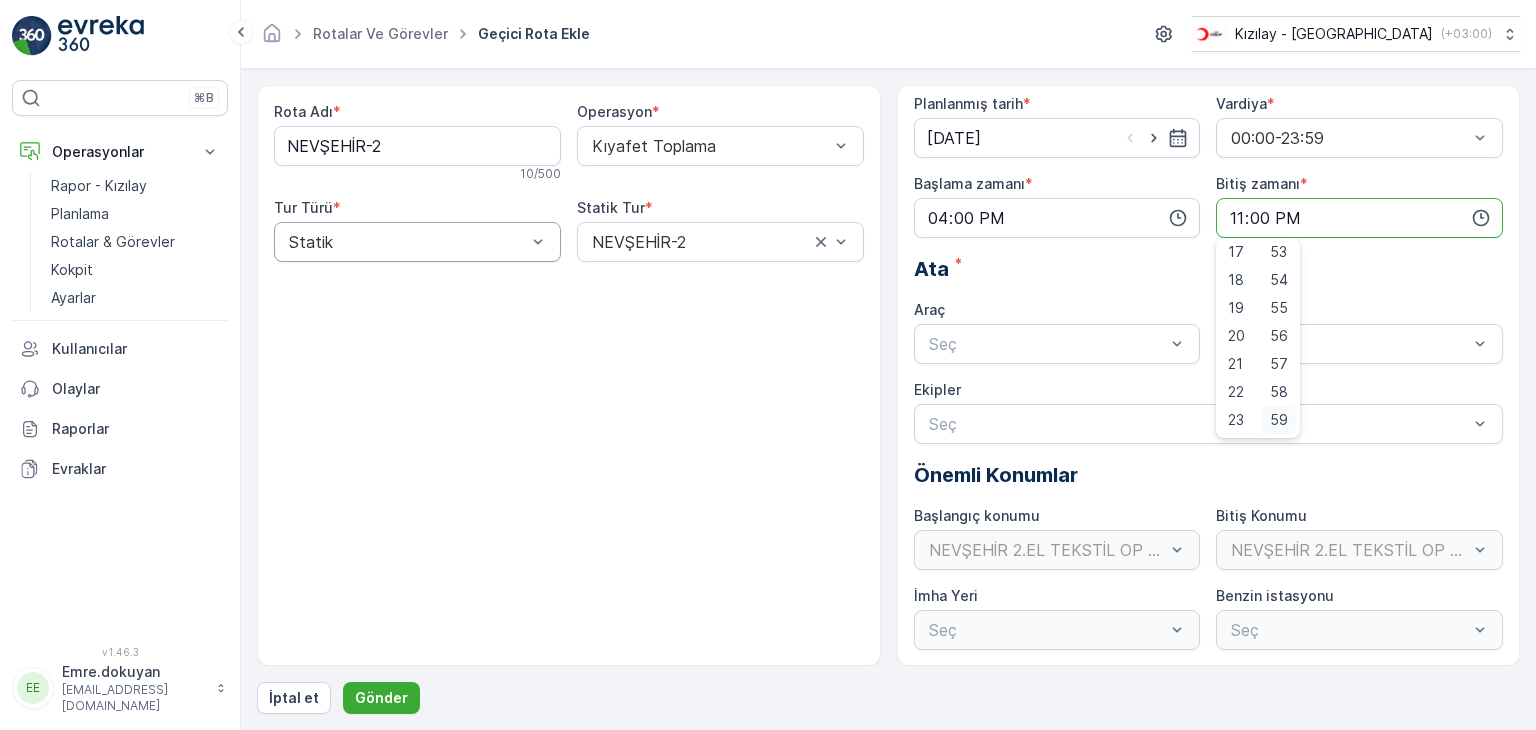 click on "59" at bounding box center [1279, 420] 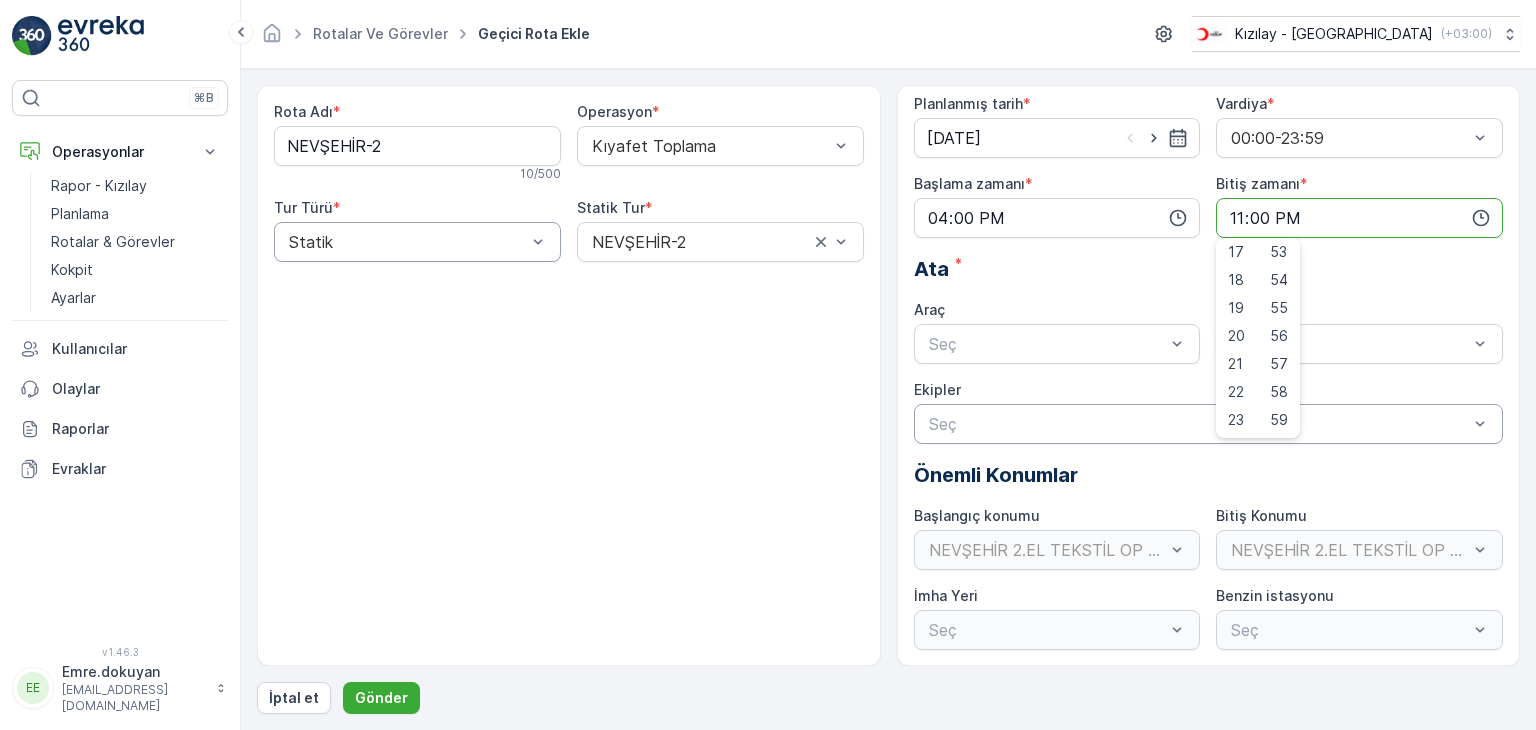type on "23:59" 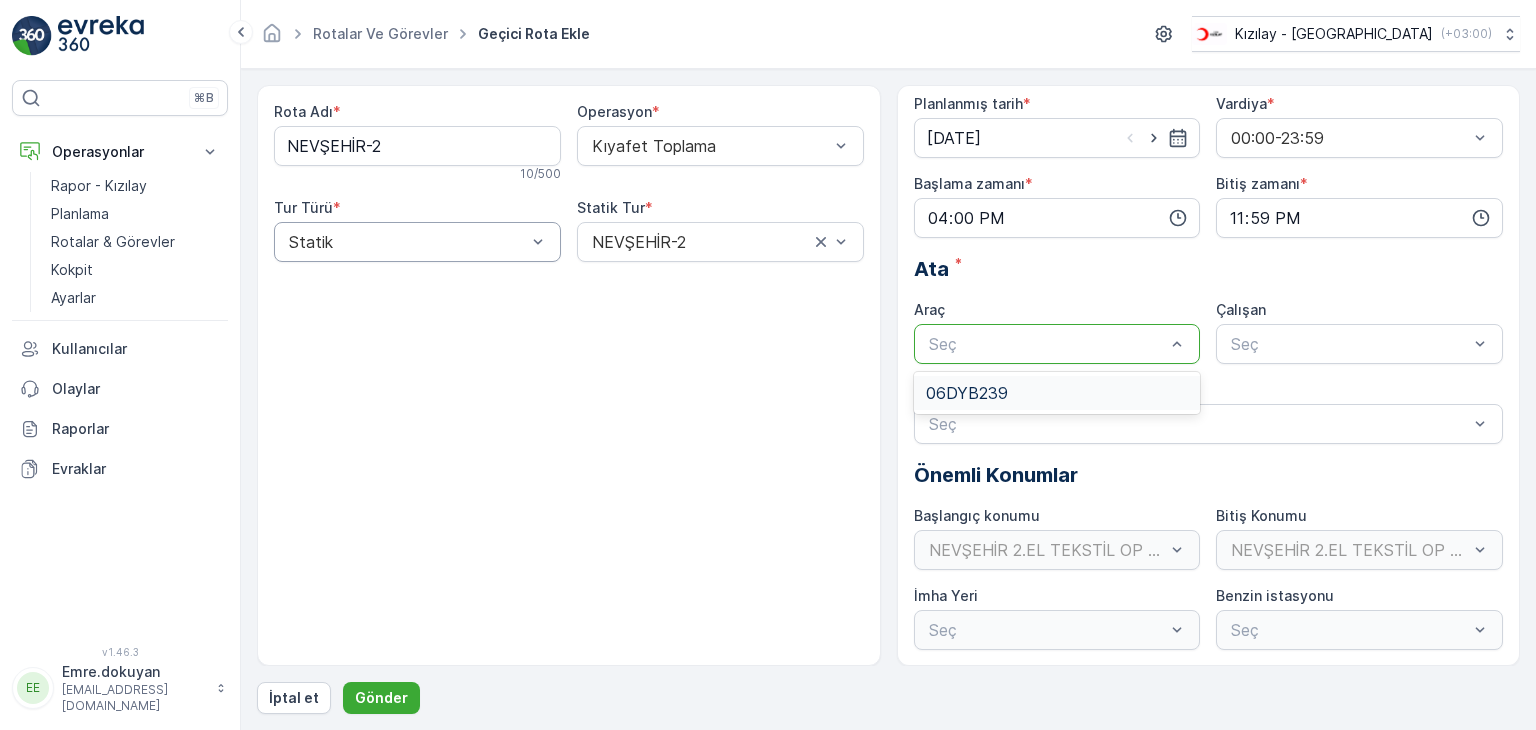click at bounding box center [1047, 344] 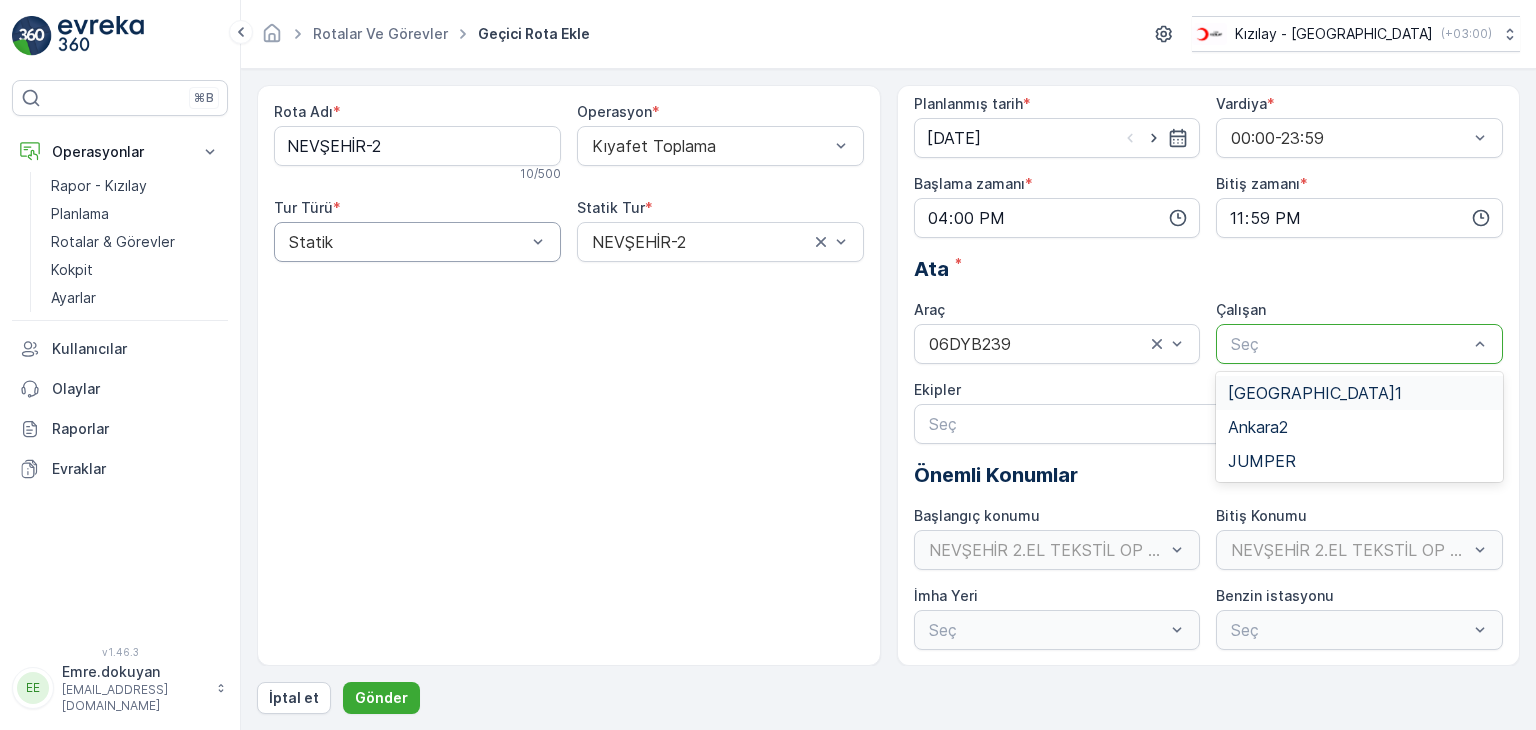 click at bounding box center [1349, 344] 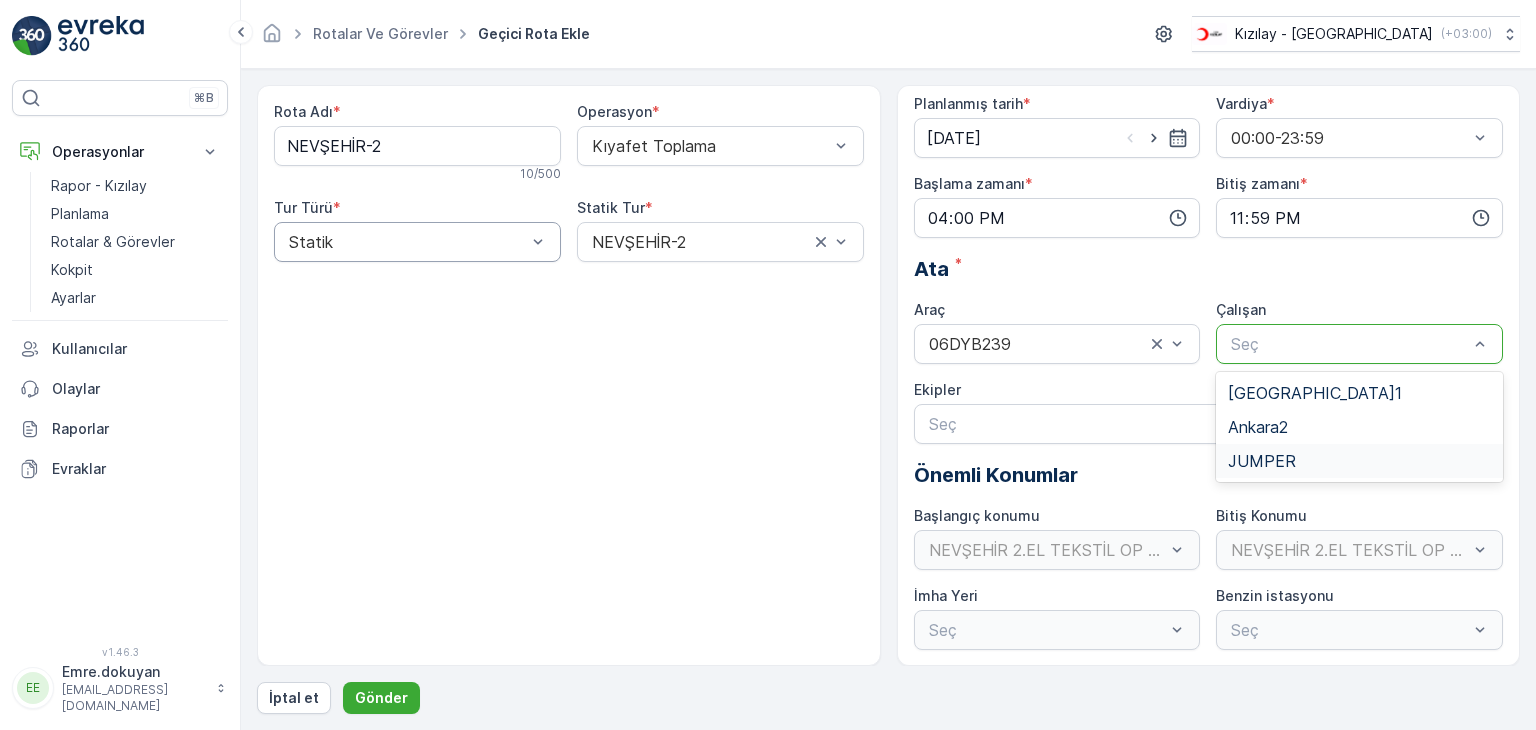 click on "JUMPER" at bounding box center (1262, 461) 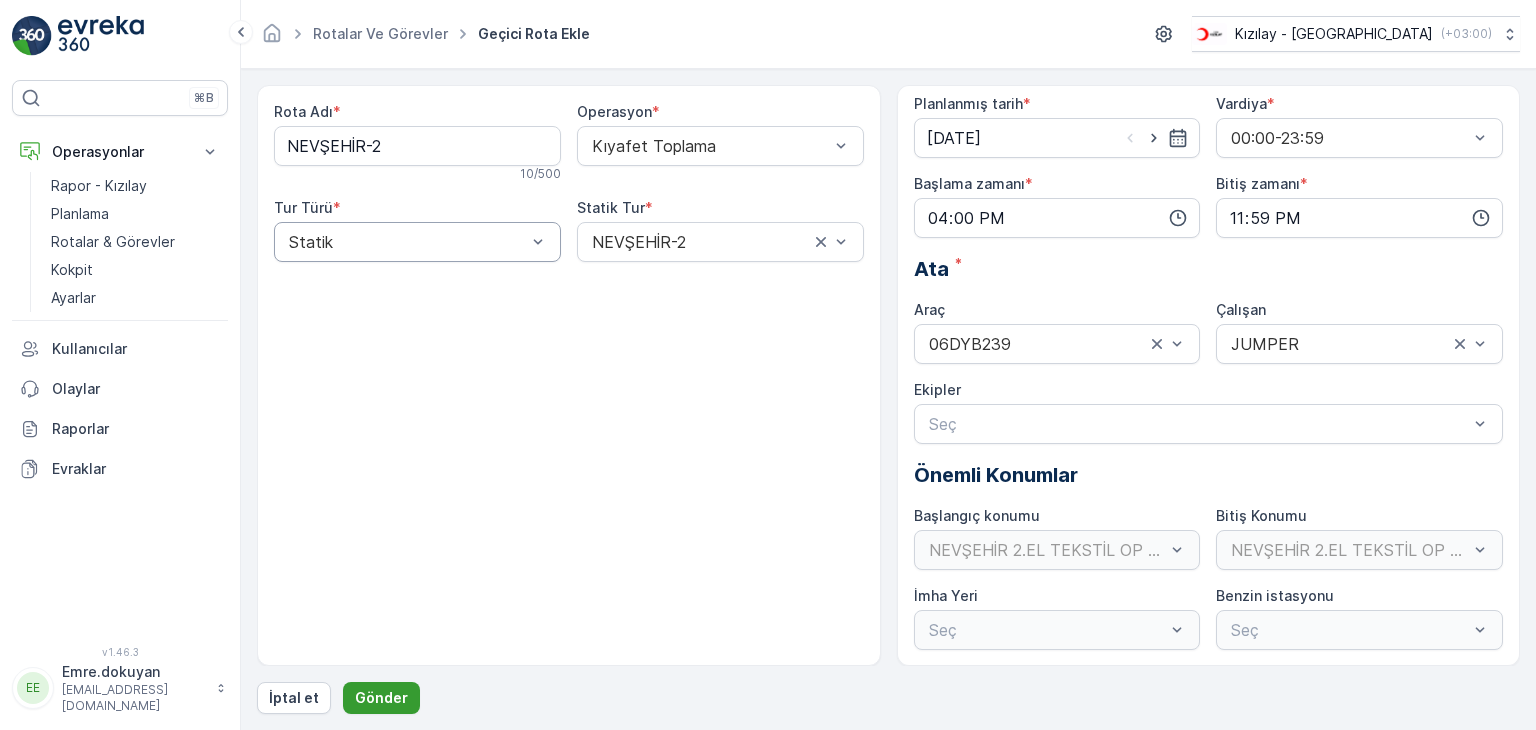 click on "Gönder" at bounding box center [381, 698] 